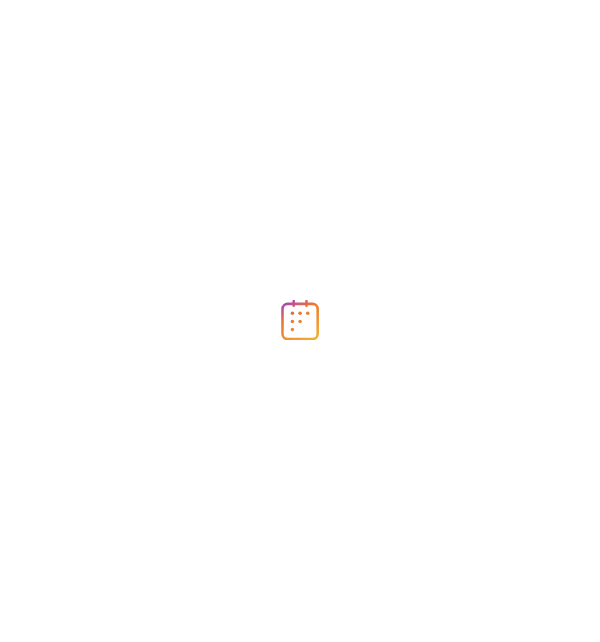 scroll, scrollTop: 0, scrollLeft: 0, axis: both 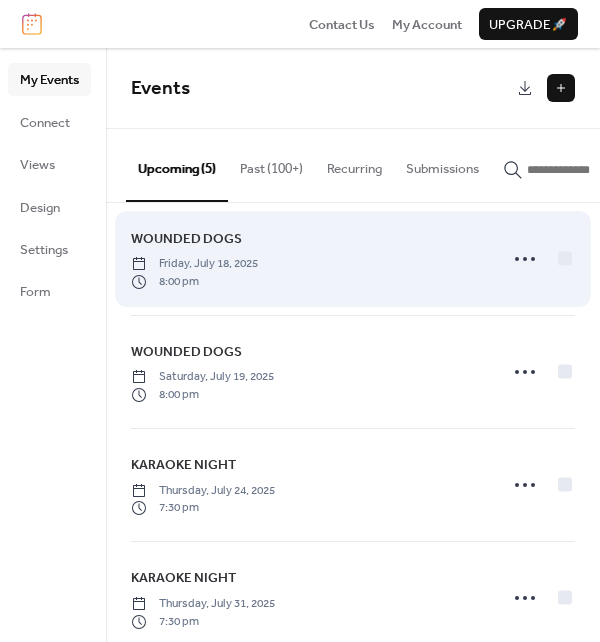 click on "WOUNDED DOGS Friday, July 18, 2025 8:00 pm" at bounding box center [308, 259] 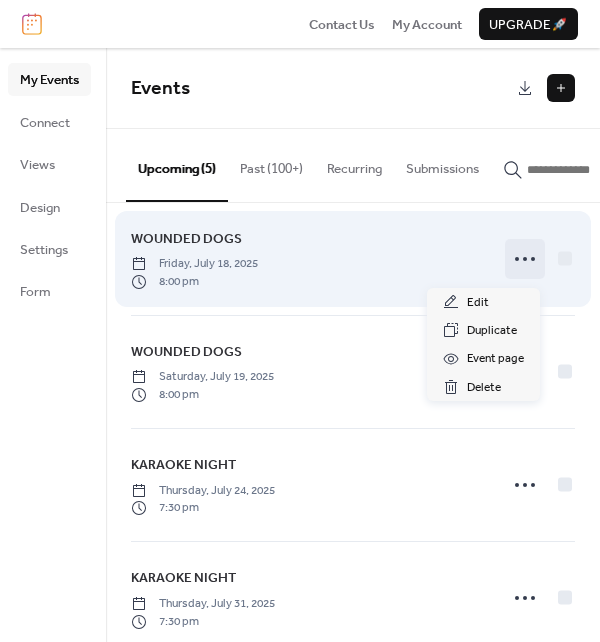 click 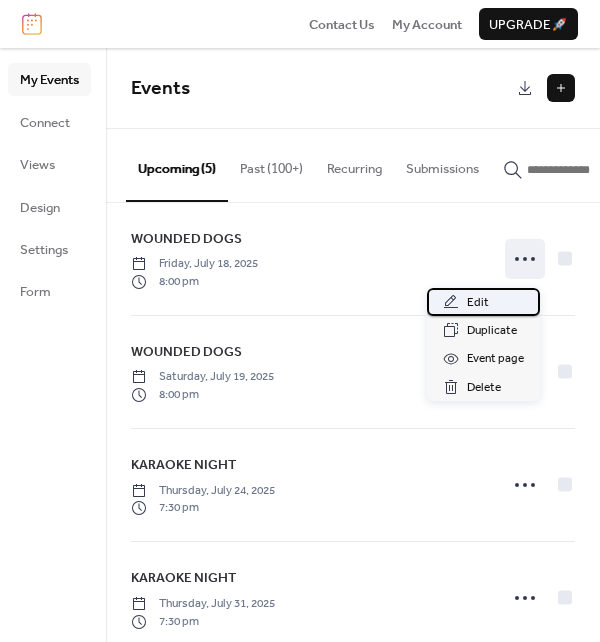 click on "Edit" at bounding box center [478, 303] 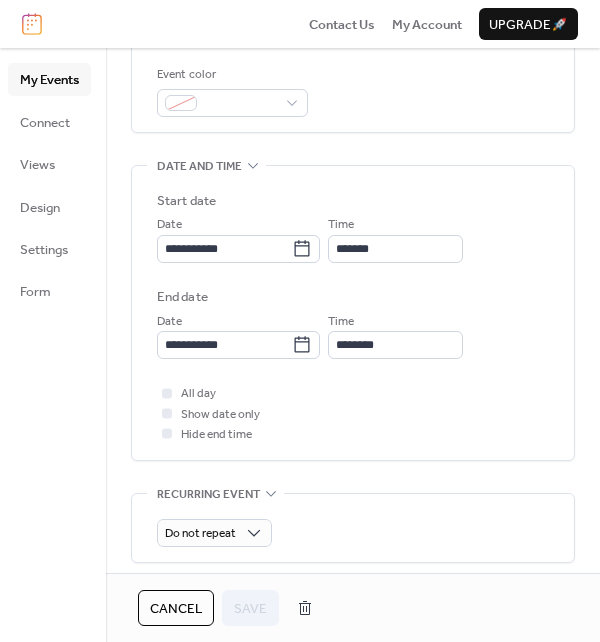 scroll, scrollTop: 566, scrollLeft: 0, axis: vertical 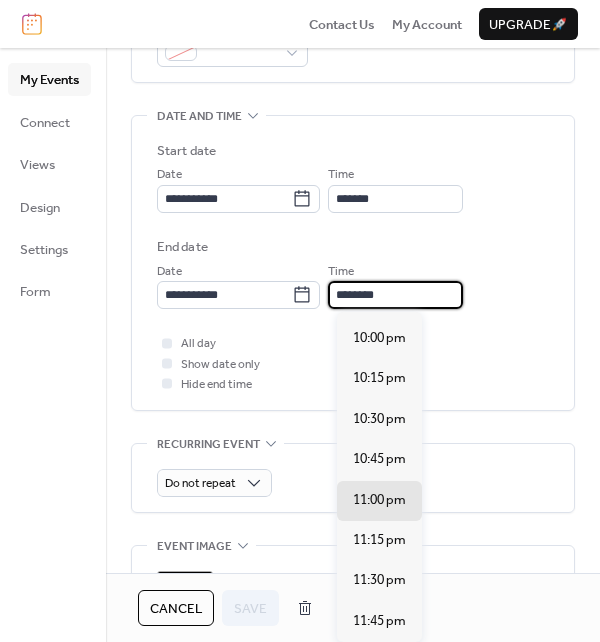 click on "********" at bounding box center (395, 295) 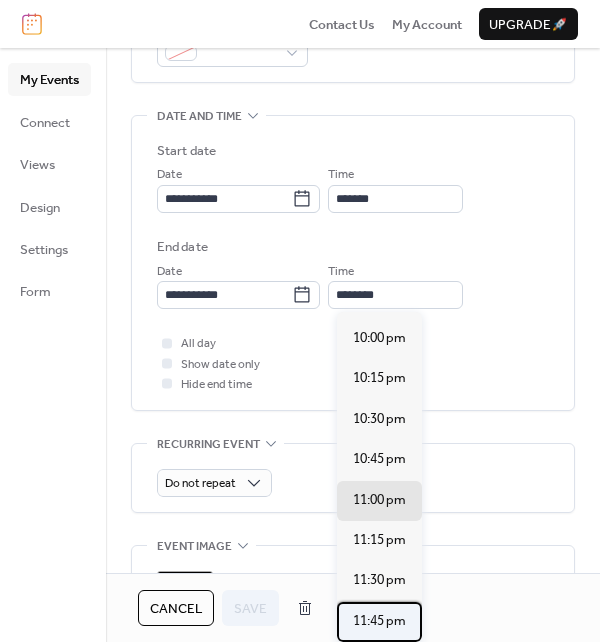 click on "11:45 pm" at bounding box center (379, 622) 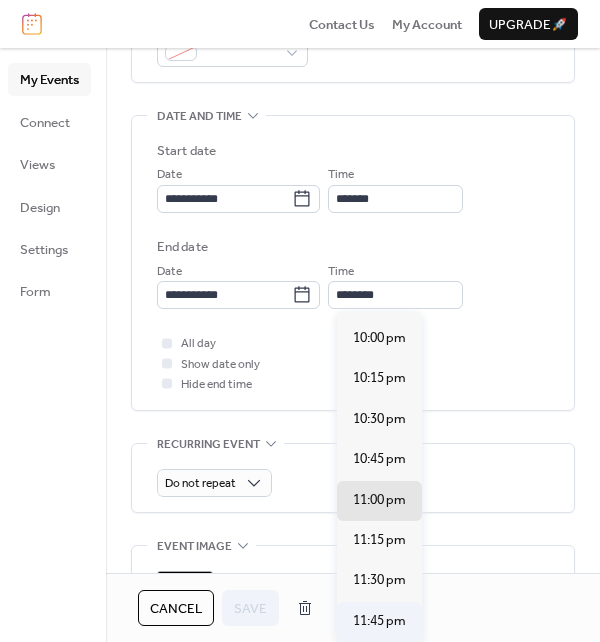 type on "********" 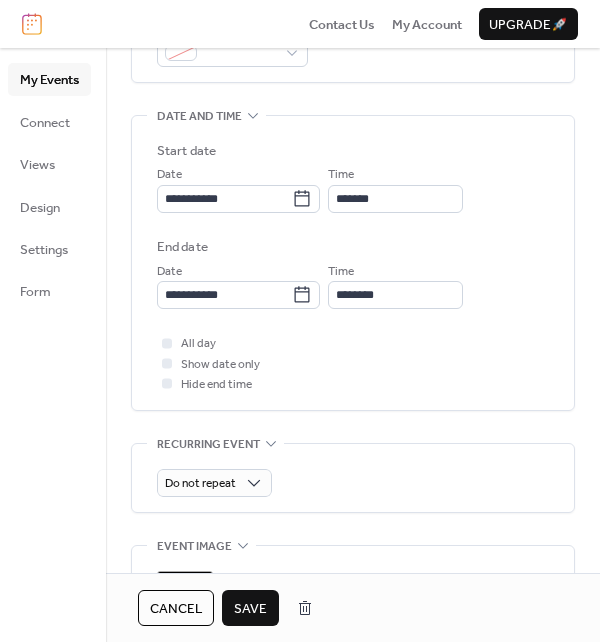 click on "Save" at bounding box center [250, 608] 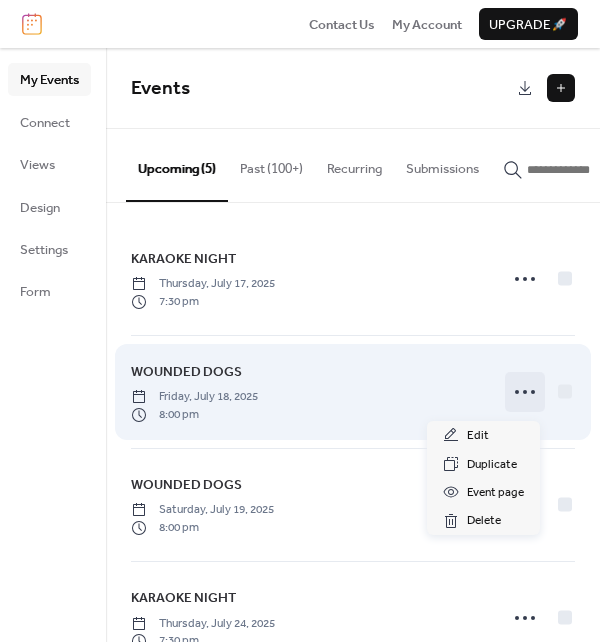 click 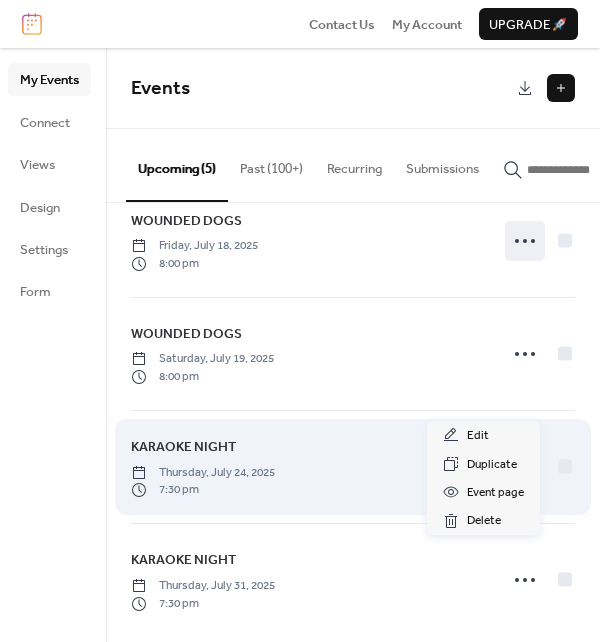 scroll, scrollTop: 166, scrollLeft: 0, axis: vertical 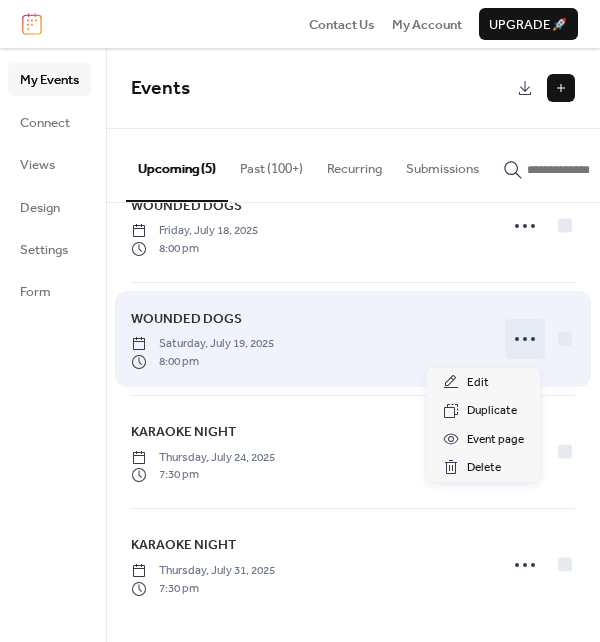 click 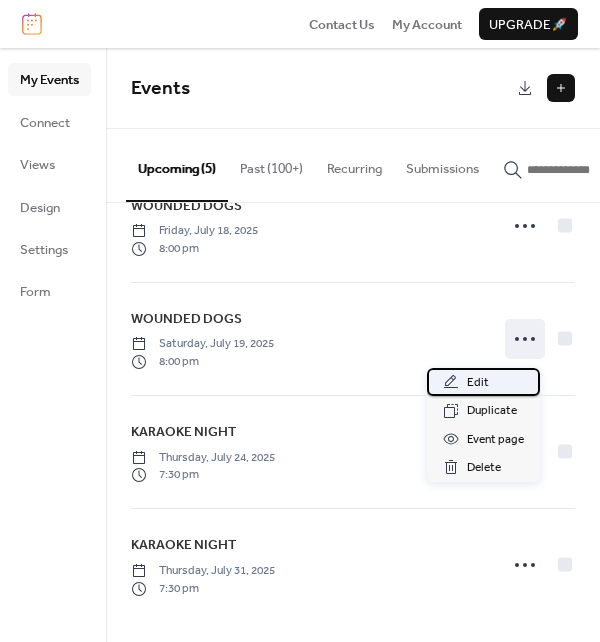 click on "Edit" at bounding box center (478, 383) 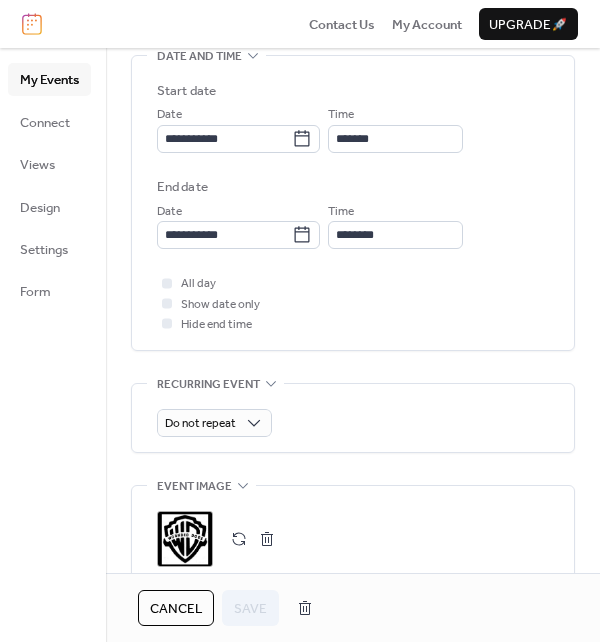 scroll, scrollTop: 633, scrollLeft: 0, axis: vertical 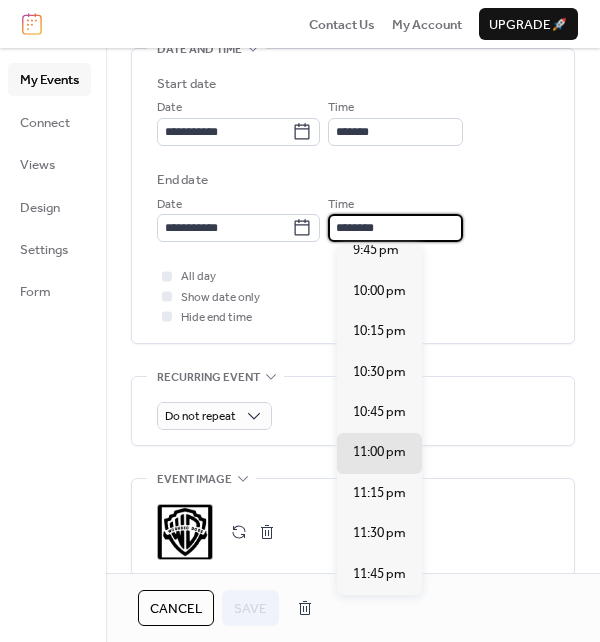 click on "********" at bounding box center [395, 228] 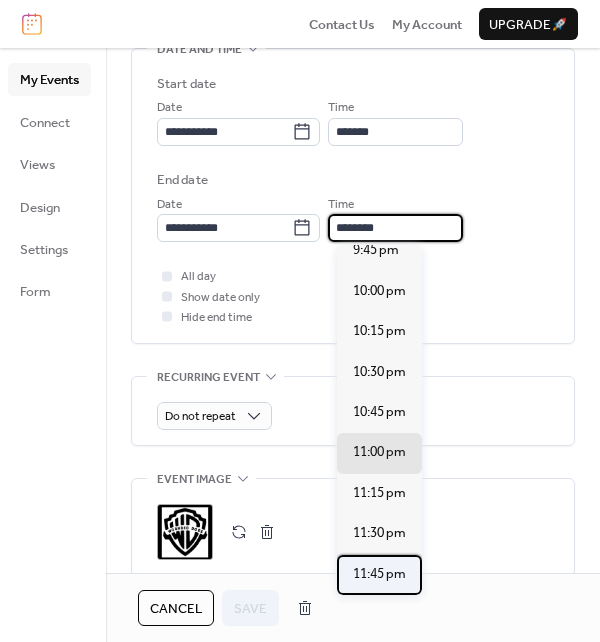 click on "11:45 pm" at bounding box center (379, 574) 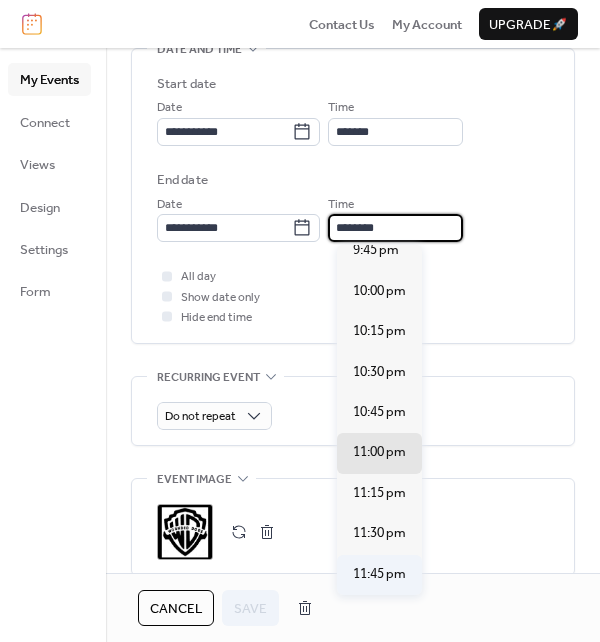 type on "********" 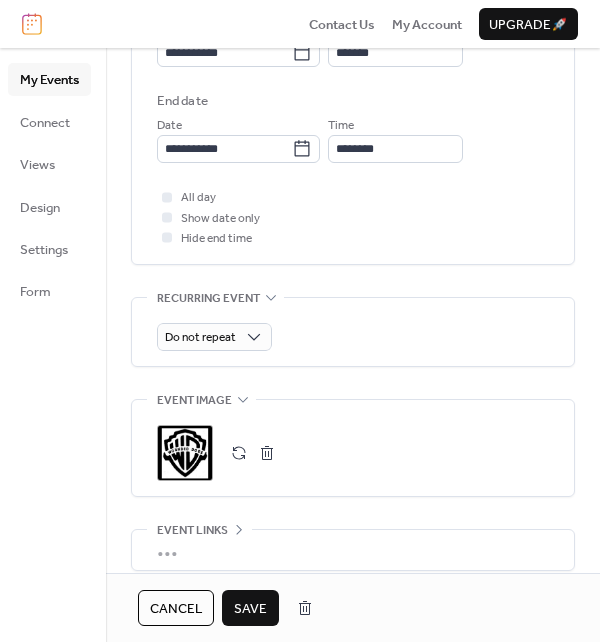 scroll, scrollTop: 733, scrollLeft: 0, axis: vertical 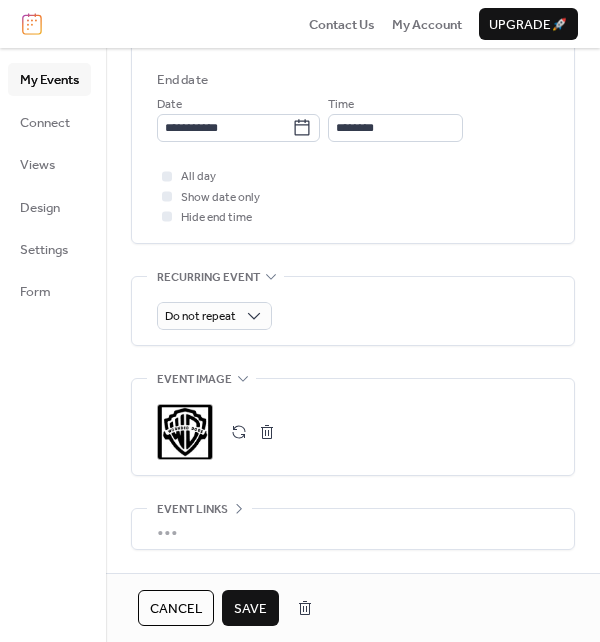 click on "Save" at bounding box center [250, 608] 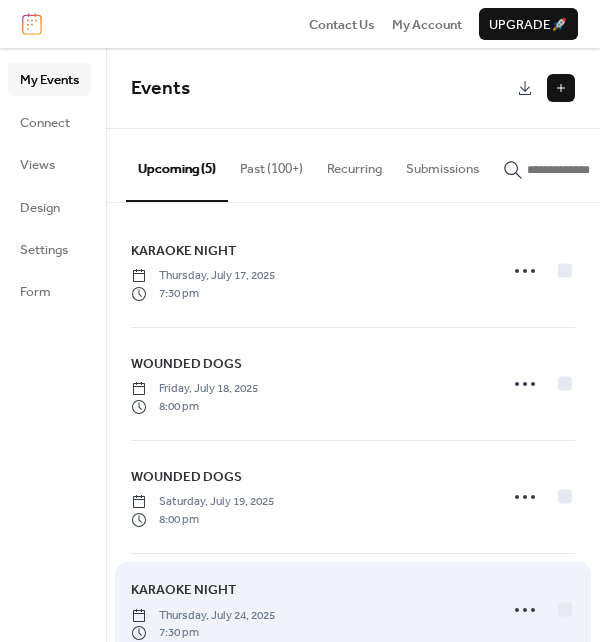 scroll, scrollTop: 0, scrollLeft: 0, axis: both 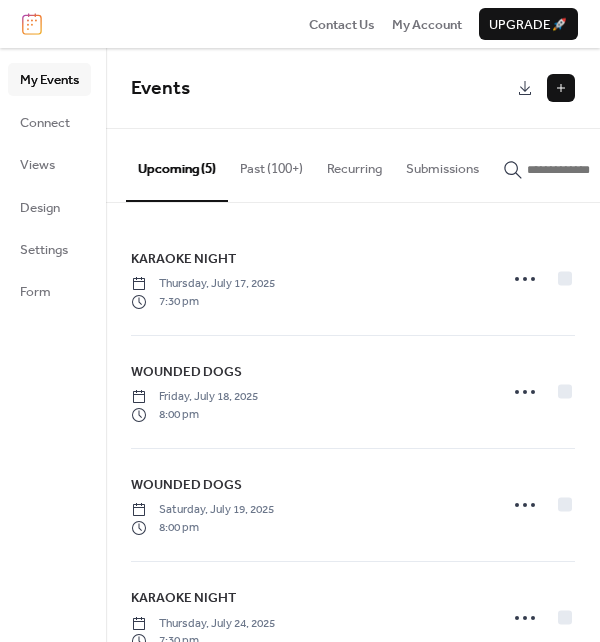 click at bounding box center [561, 88] 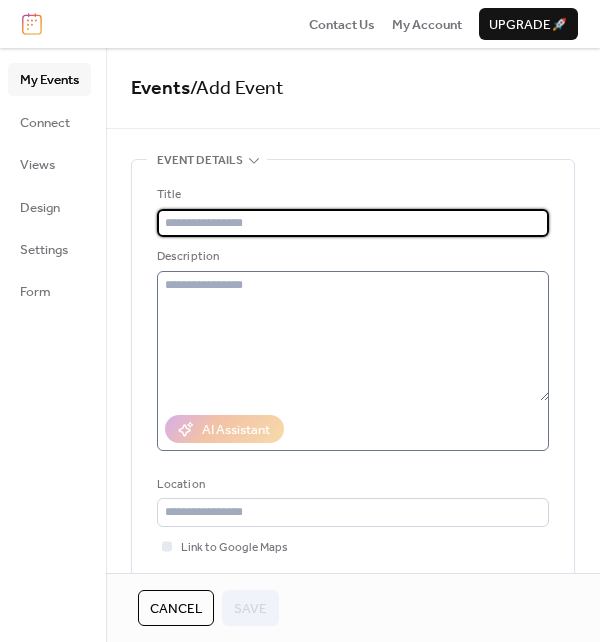 type on "*" 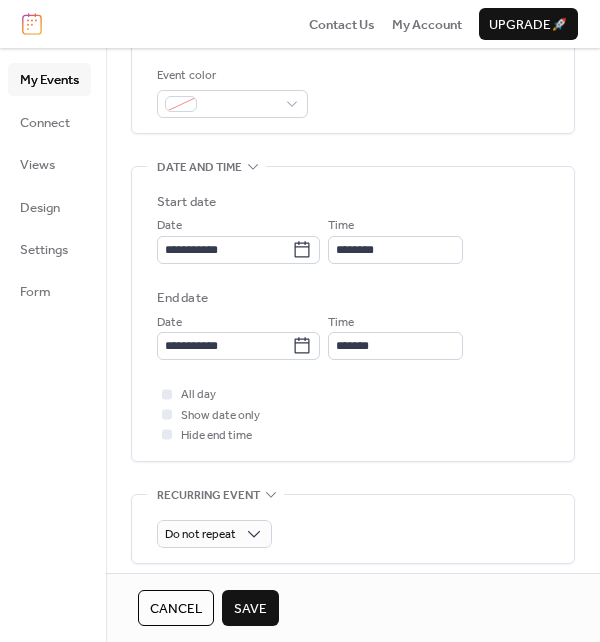 scroll, scrollTop: 533, scrollLeft: 0, axis: vertical 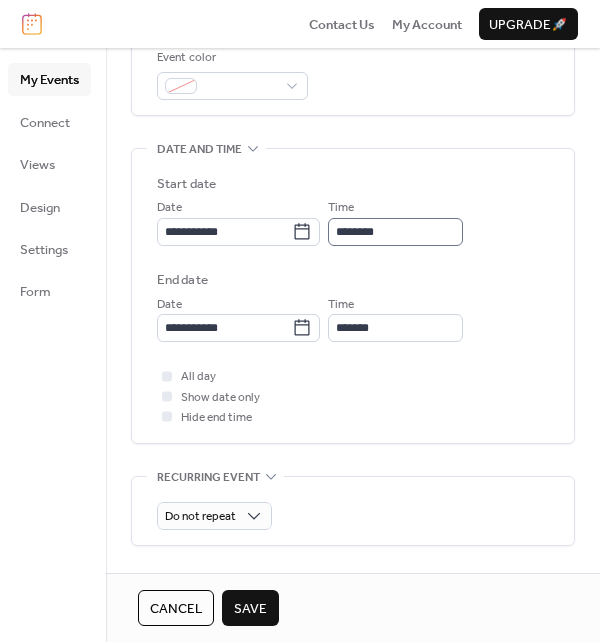type on "********" 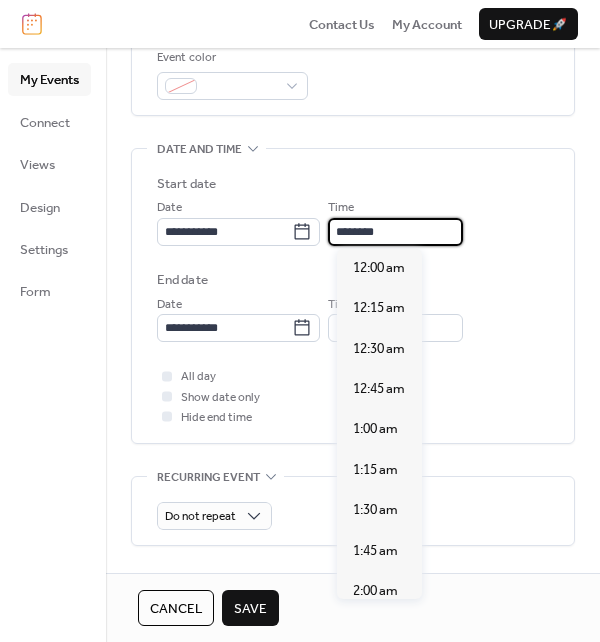click on "********" at bounding box center (395, 232) 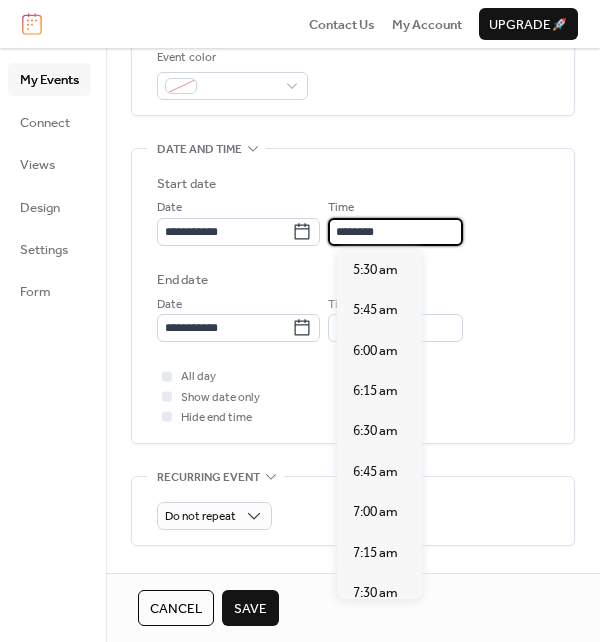scroll, scrollTop: 839, scrollLeft: 0, axis: vertical 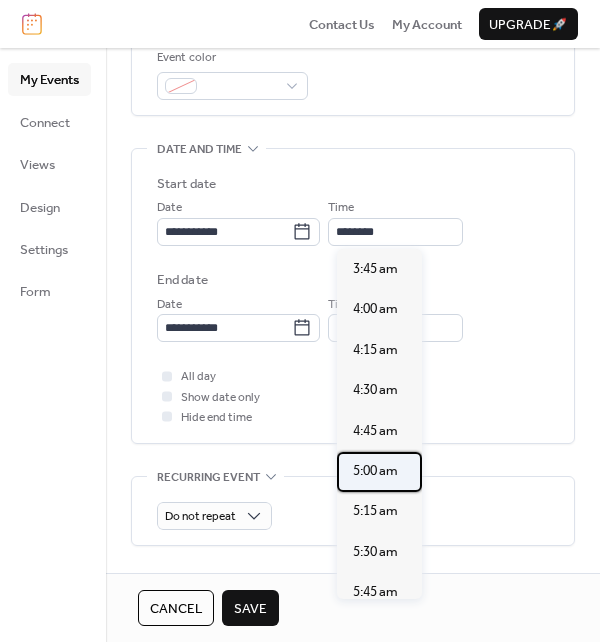click on "5:00 am" at bounding box center [375, 471] 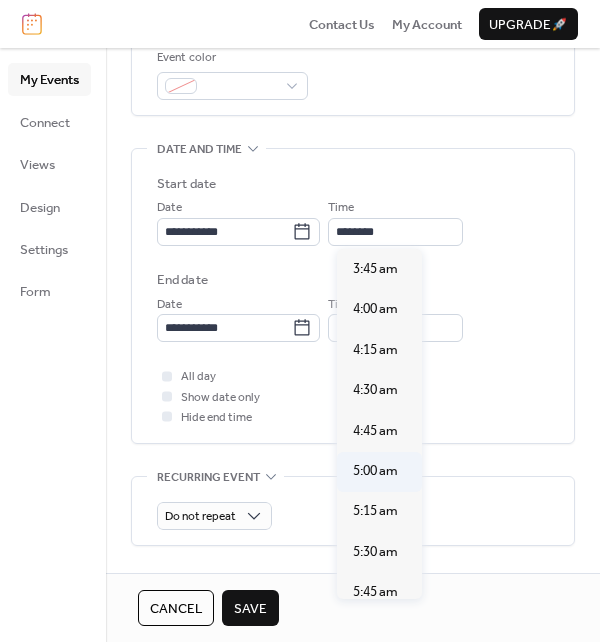 type on "*******" 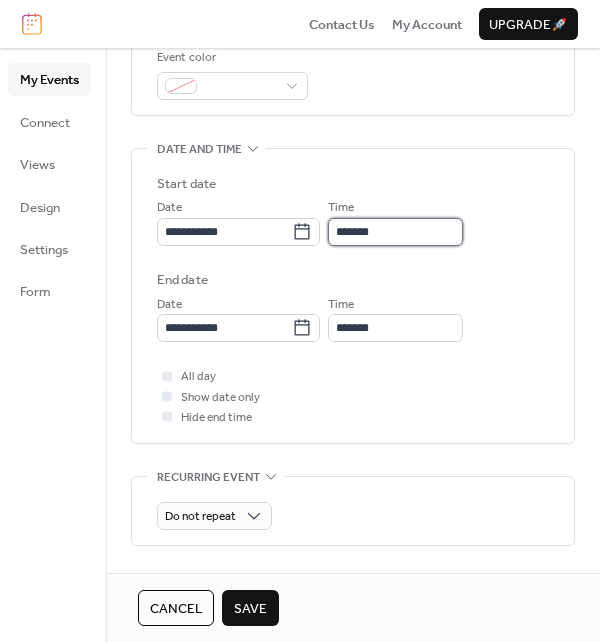 click on "*******" at bounding box center [395, 232] 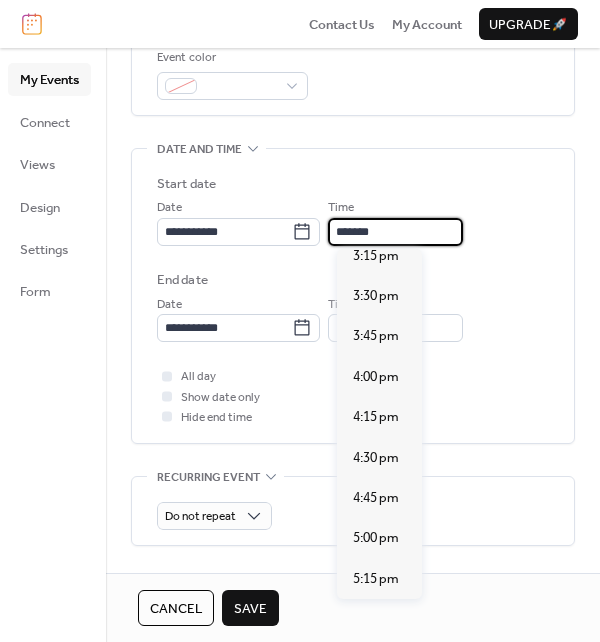 scroll, scrollTop: 2641, scrollLeft: 0, axis: vertical 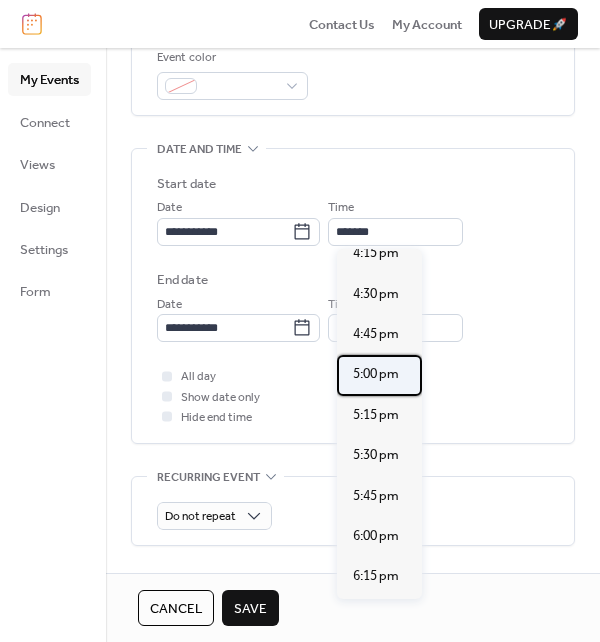 click on "5:00 pm" at bounding box center (376, 374) 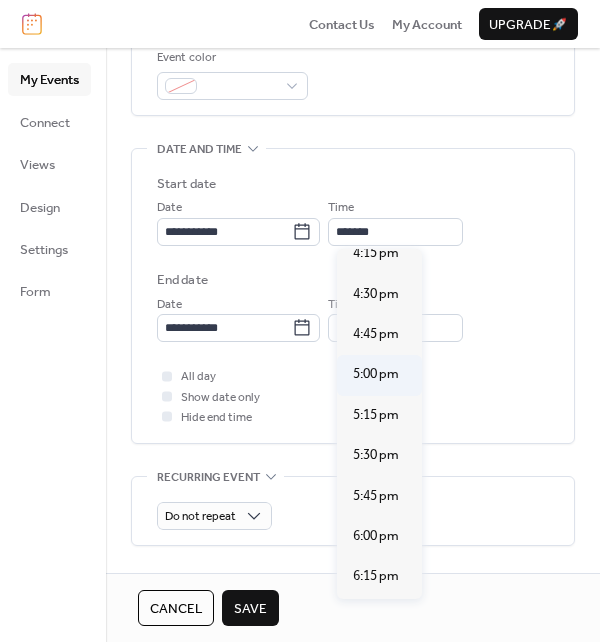 type on "*******" 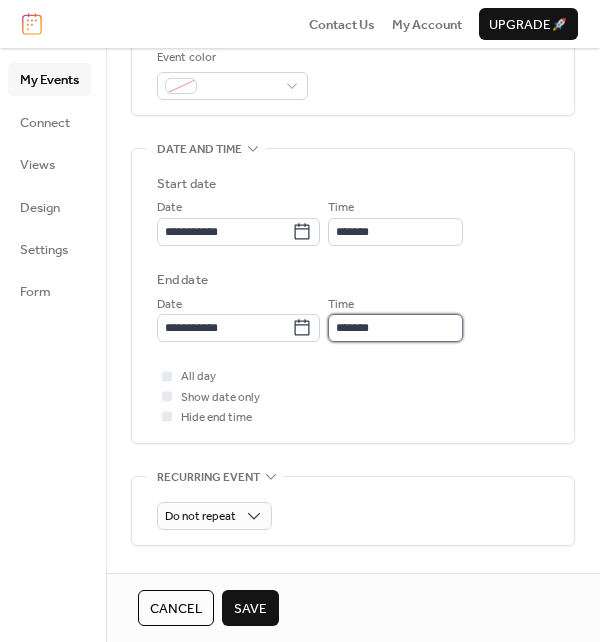 click on "*******" at bounding box center [395, 328] 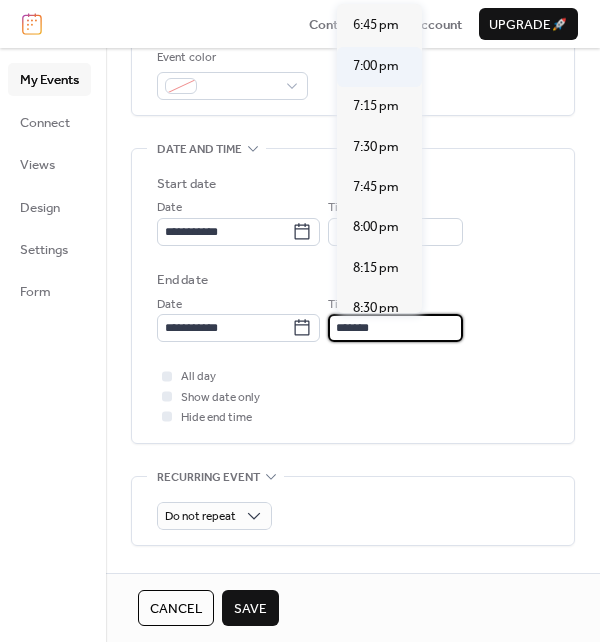 scroll, scrollTop: 266, scrollLeft: 0, axis: vertical 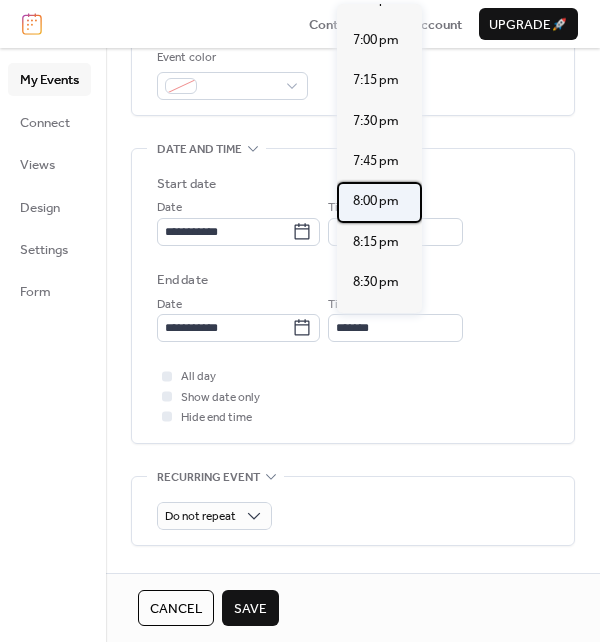 click on "8:00 pm" at bounding box center (376, 201) 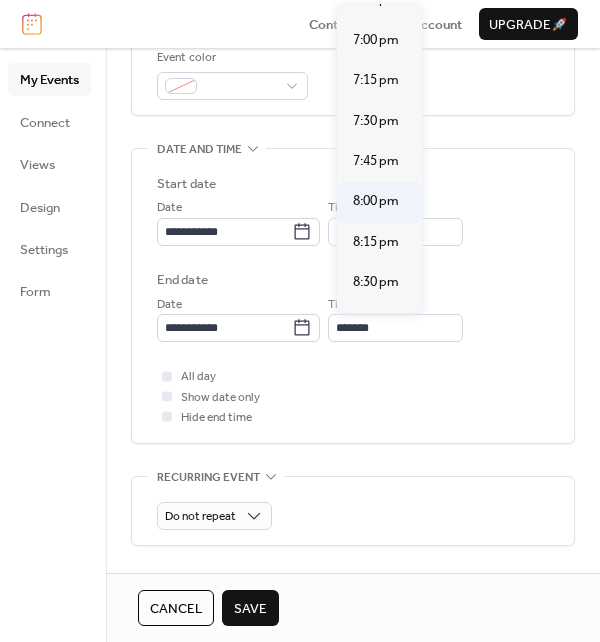 type on "*******" 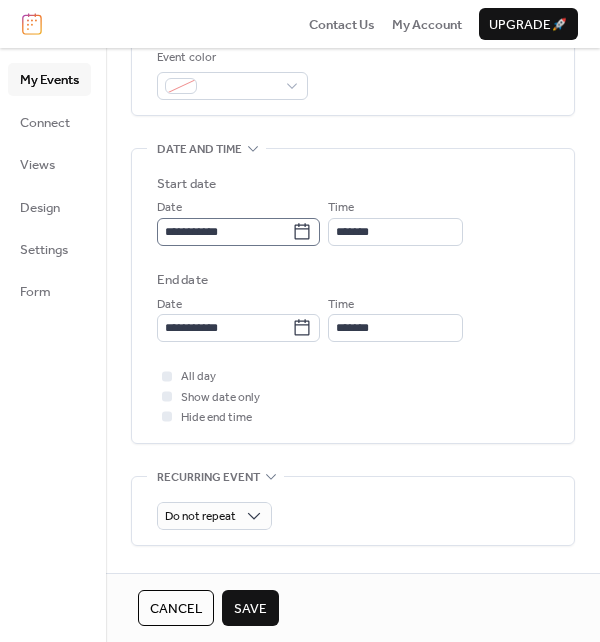 click 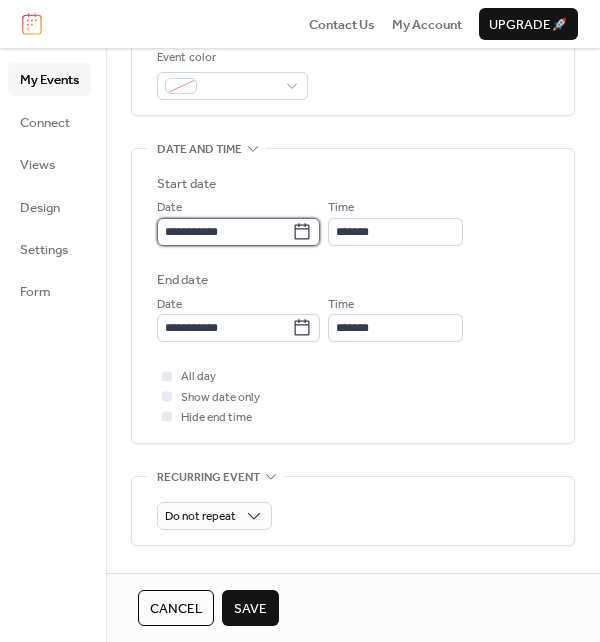 click on "**********" at bounding box center (224, 232) 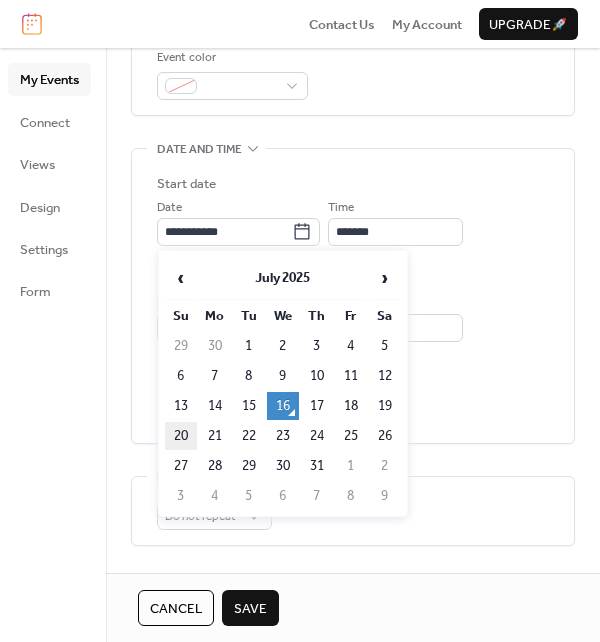 click on "20" at bounding box center (181, 436) 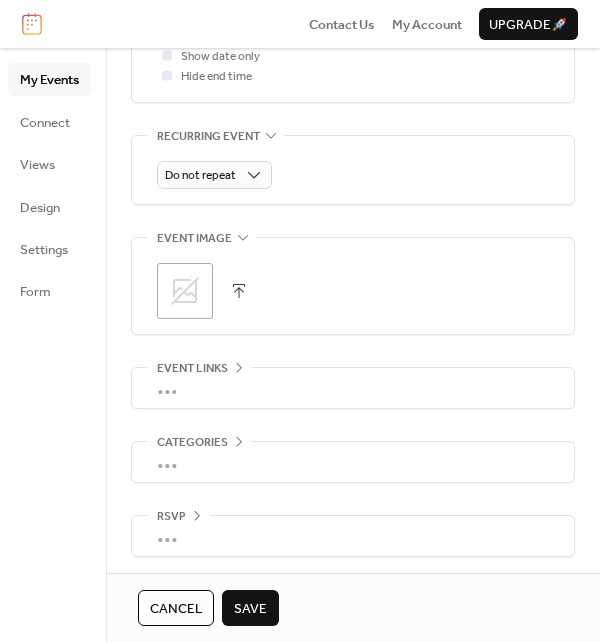 scroll, scrollTop: 875, scrollLeft: 0, axis: vertical 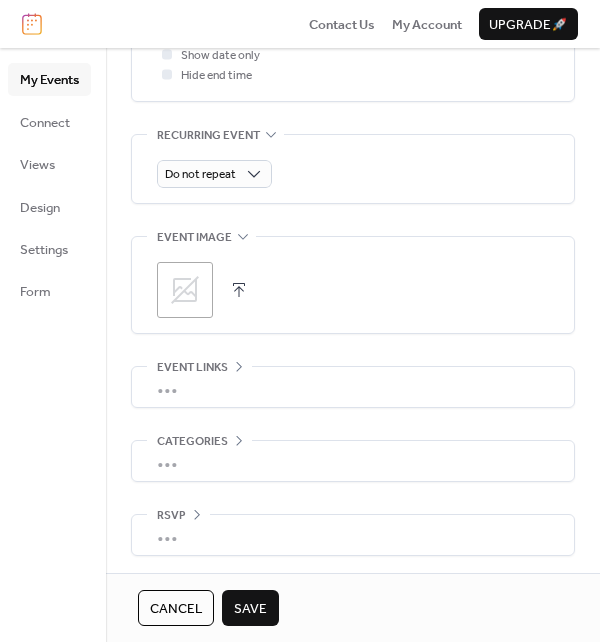 click 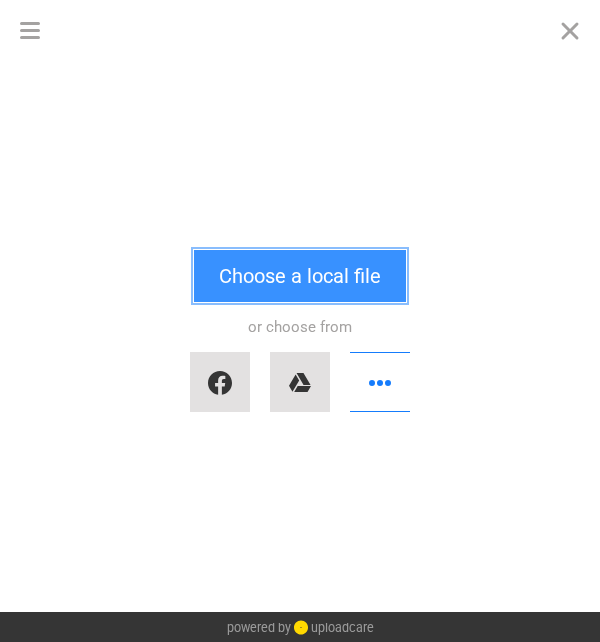 click on "Choose a local file" at bounding box center [300, 276] 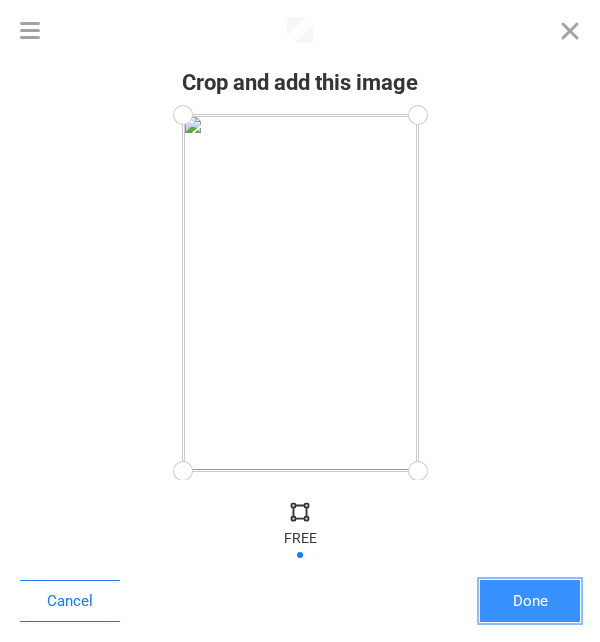 click on "Done" at bounding box center (530, 601) 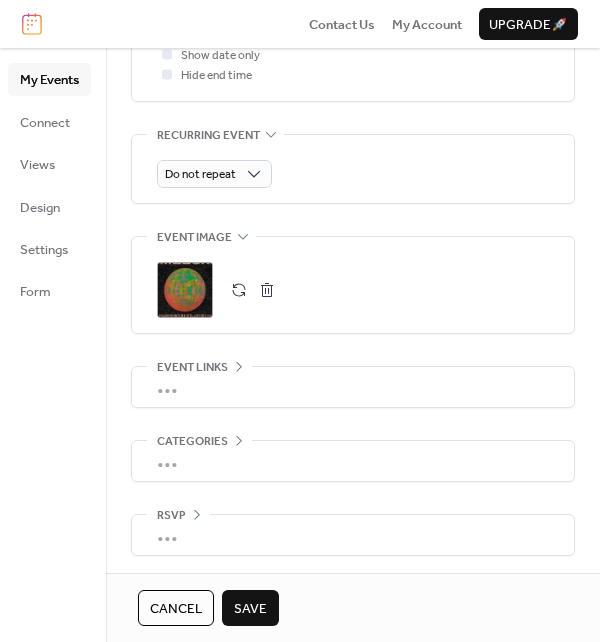 click on ";" at bounding box center (185, 290) 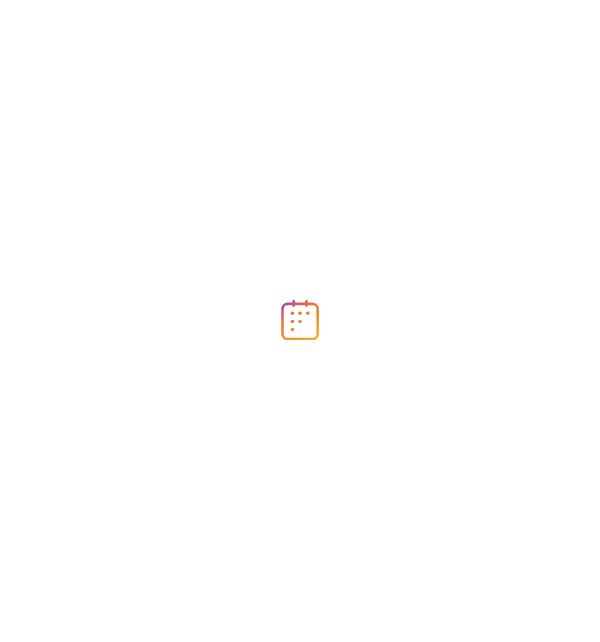 scroll, scrollTop: 0, scrollLeft: 0, axis: both 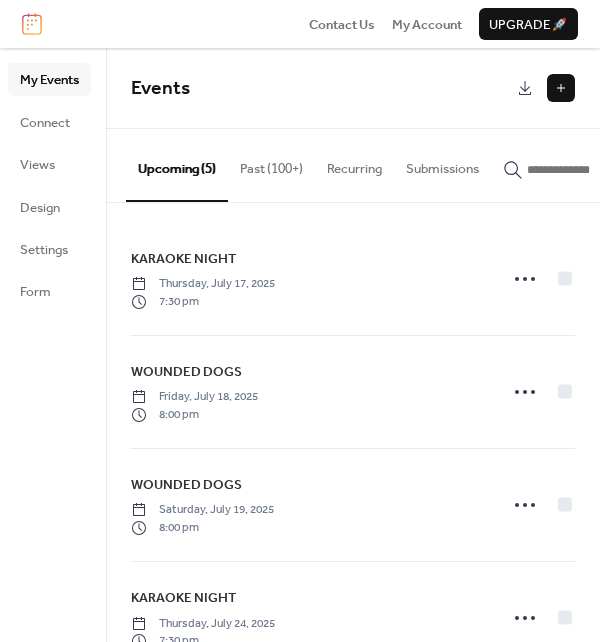 click at bounding box center [561, 88] 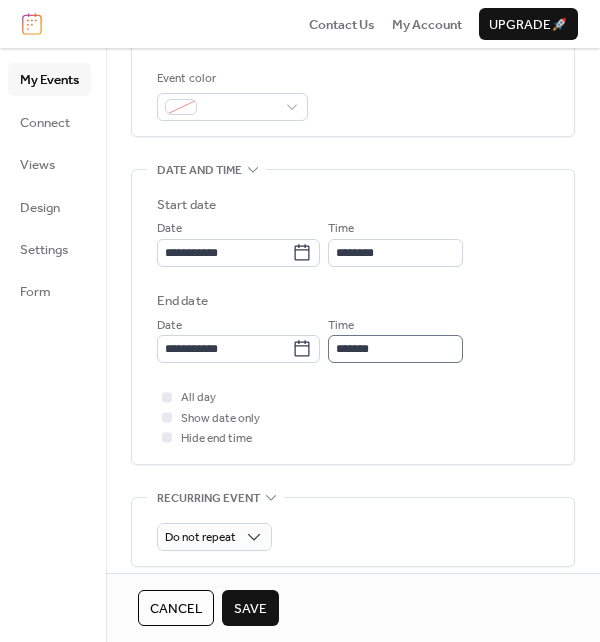 scroll, scrollTop: 533, scrollLeft: 0, axis: vertical 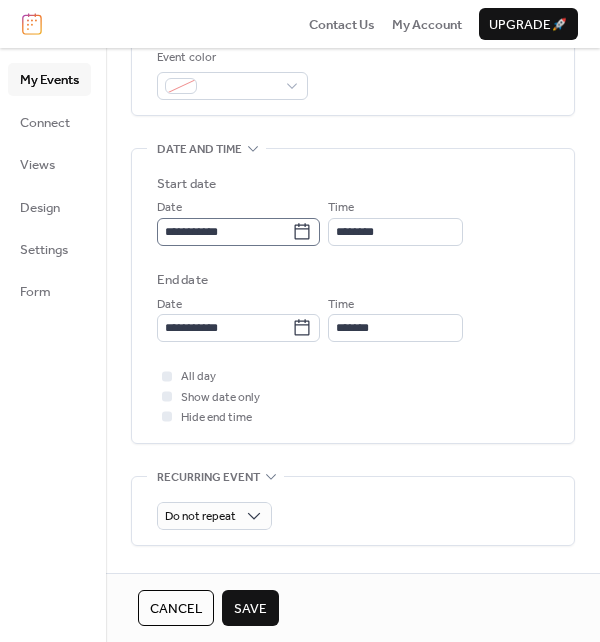 type on "********" 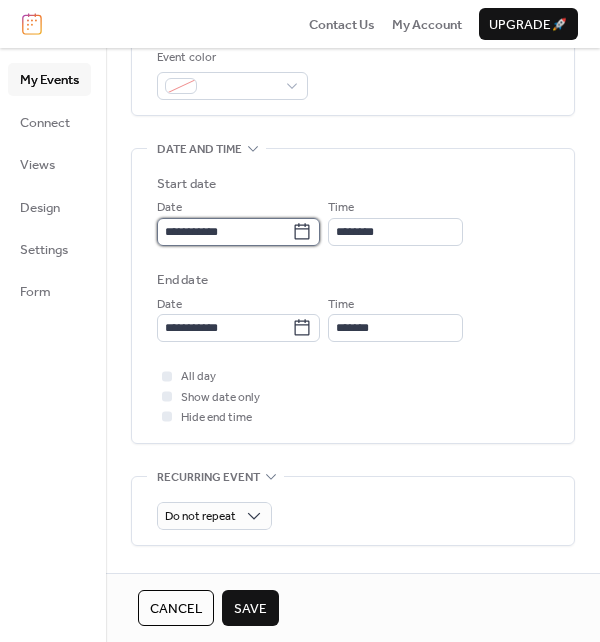 click on "**********" at bounding box center (224, 232) 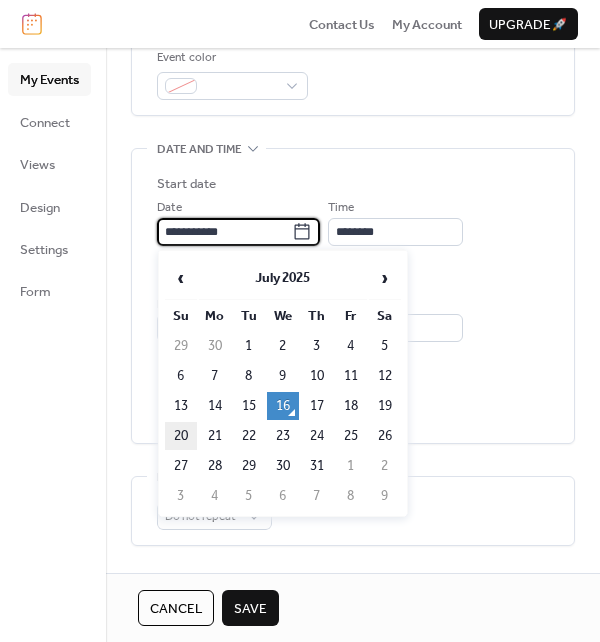 click on "20" at bounding box center (181, 436) 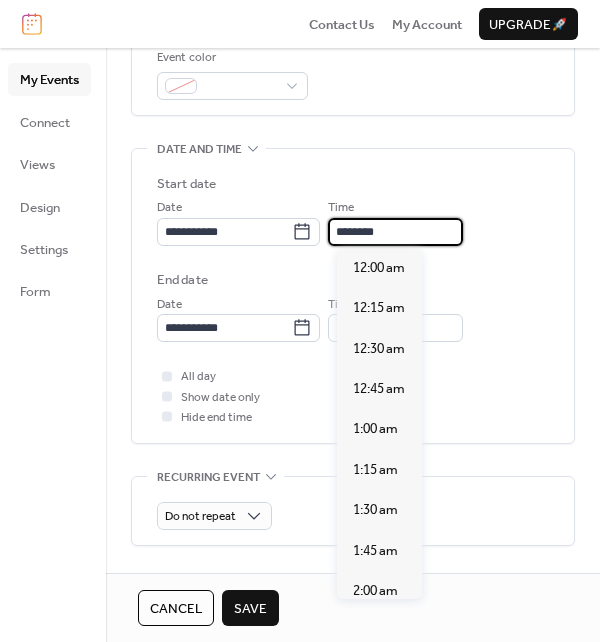 click on "********" at bounding box center [395, 232] 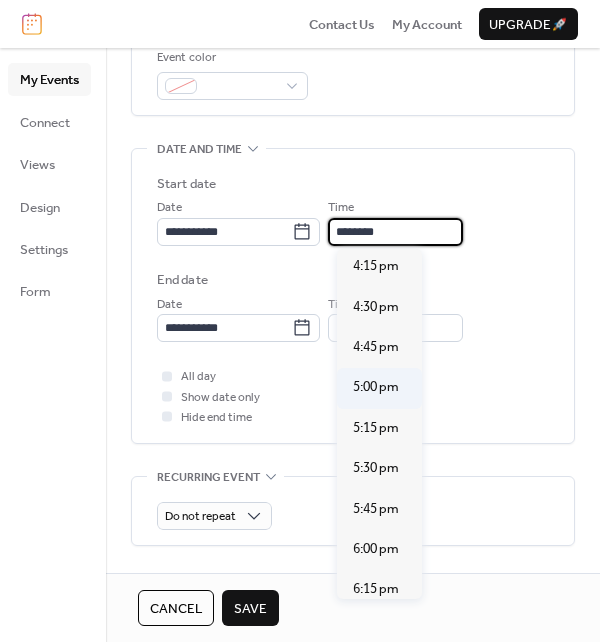 scroll, scrollTop: 2639, scrollLeft: 0, axis: vertical 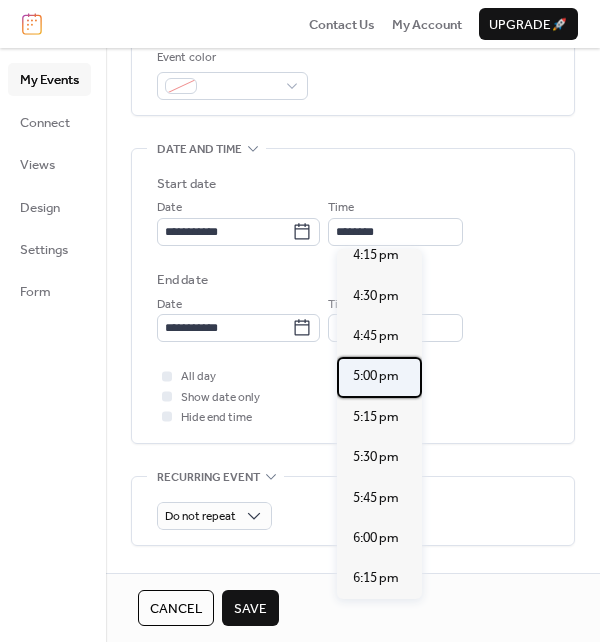 click on "5:00 pm" at bounding box center (376, 376) 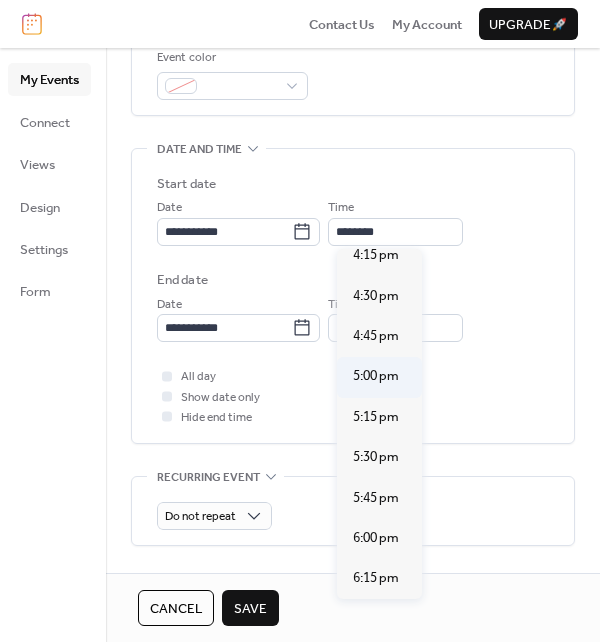 type on "*******" 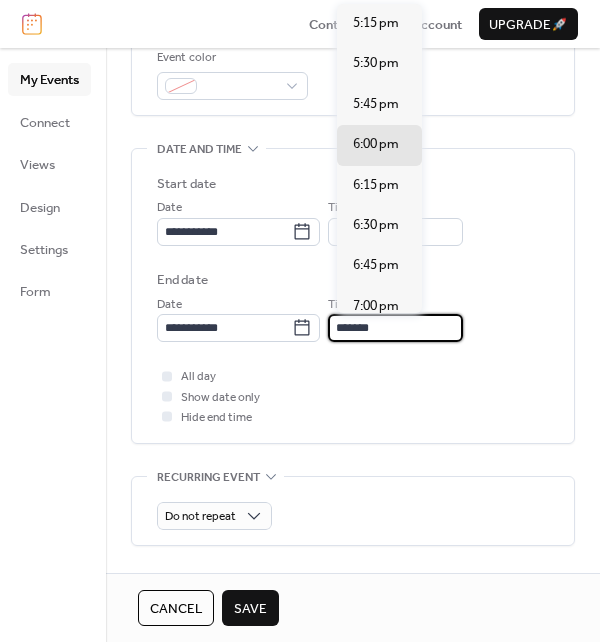 click on "*******" at bounding box center (395, 328) 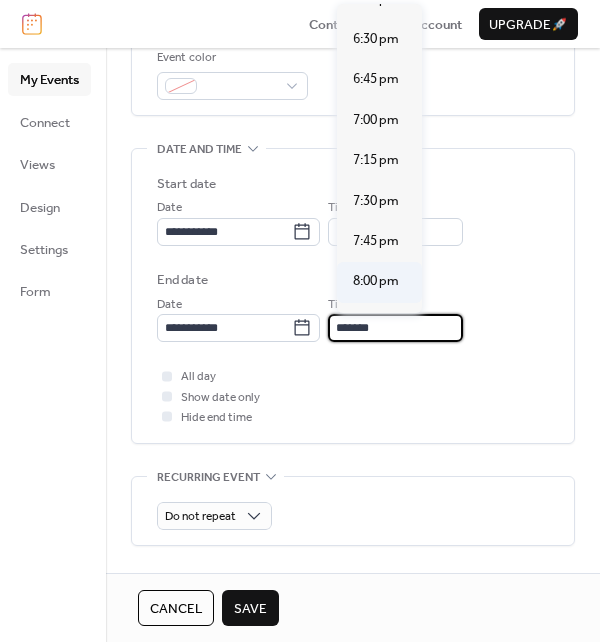 scroll, scrollTop: 200, scrollLeft: 0, axis: vertical 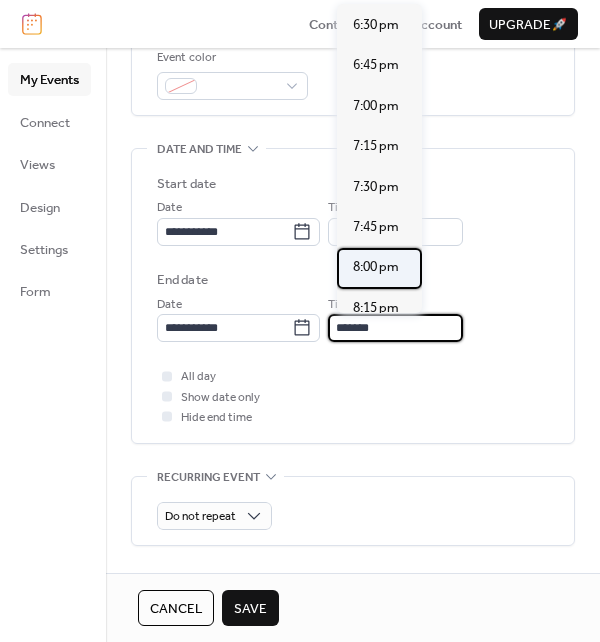 click on "8:00 pm" at bounding box center [376, 267] 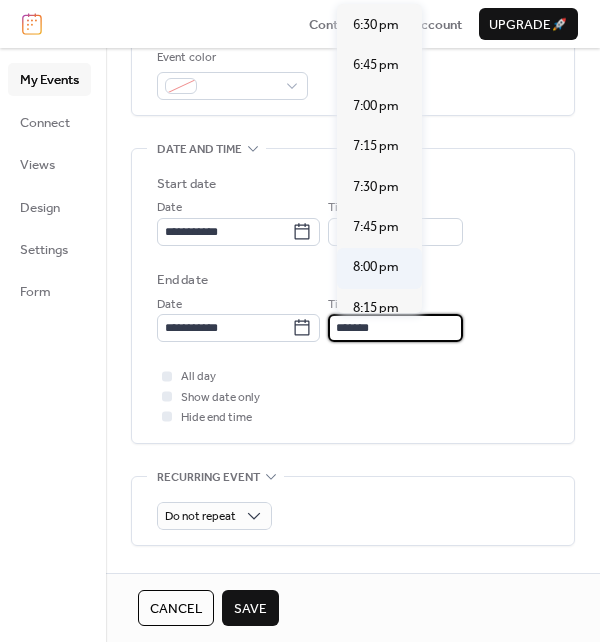 type on "*******" 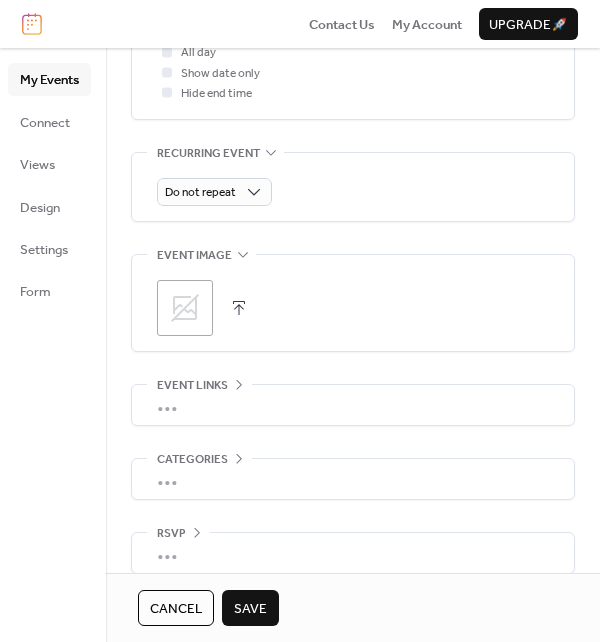 scroll, scrollTop: 875, scrollLeft: 0, axis: vertical 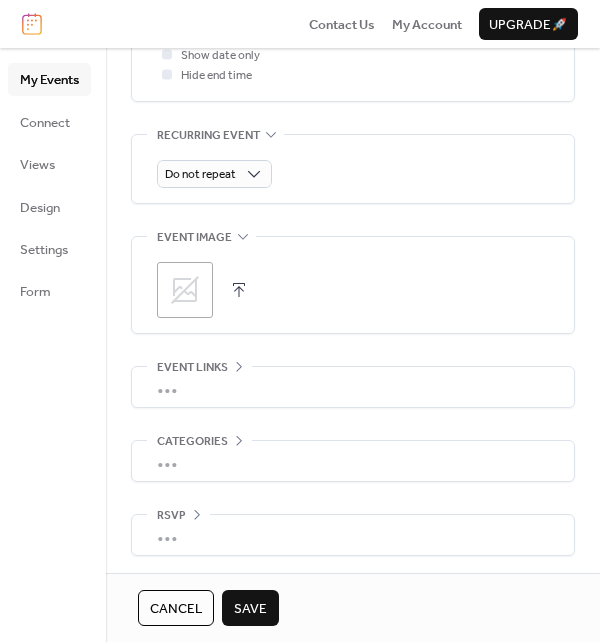 click 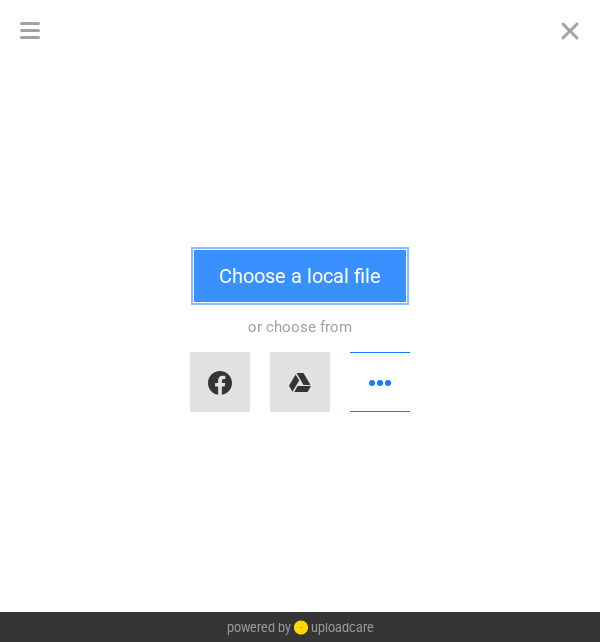 click on "Choose a local file" at bounding box center [300, 276] 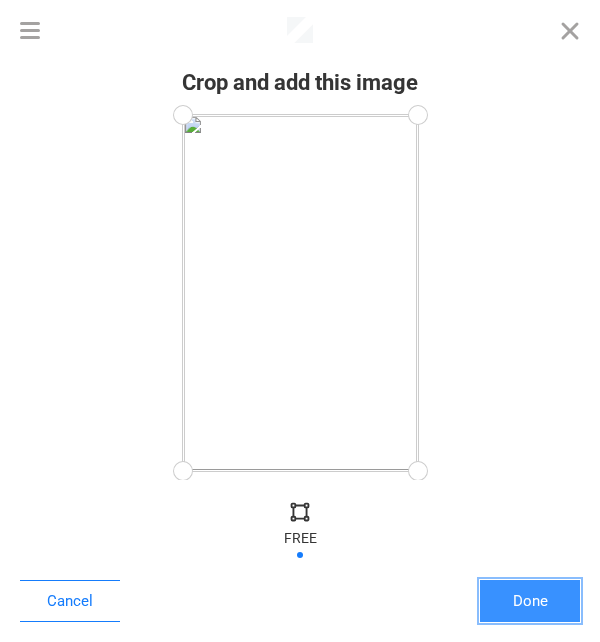 click on "Done" at bounding box center [530, 601] 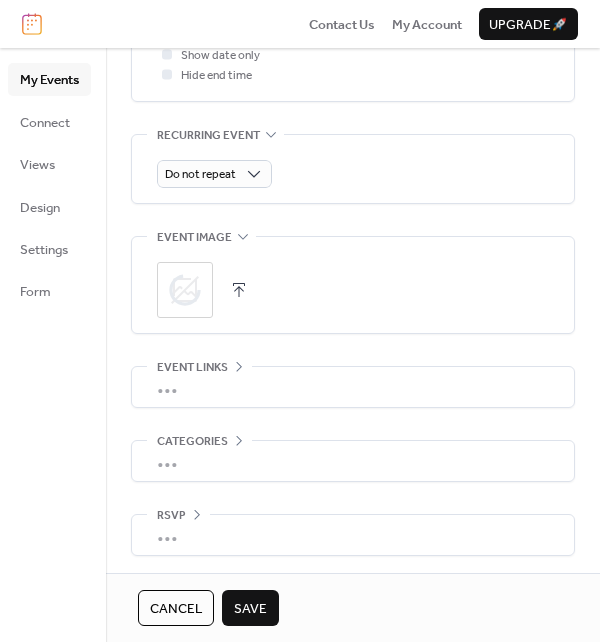 click on "Save" at bounding box center [250, 609] 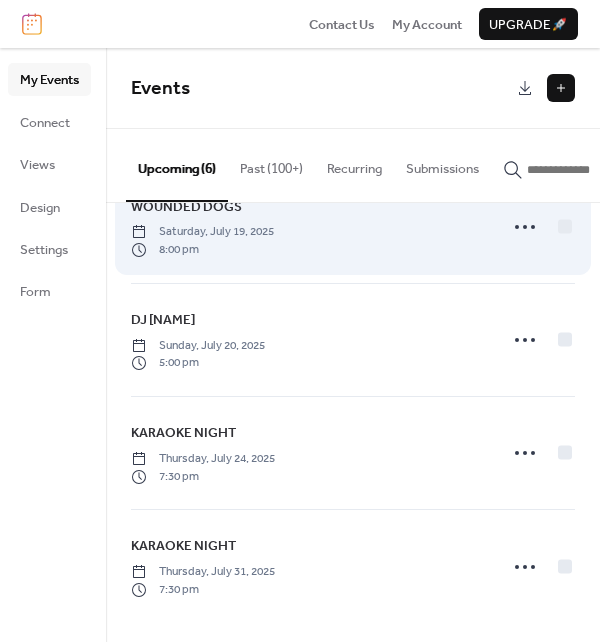 scroll, scrollTop: 284, scrollLeft: 0, axis: vertical 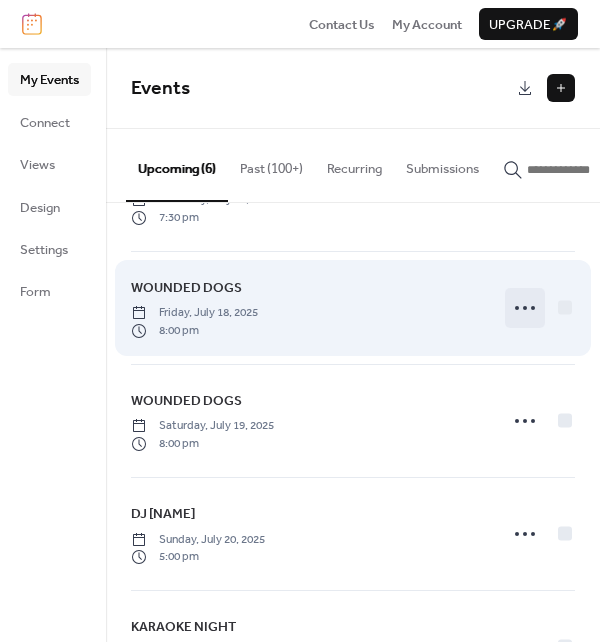 click 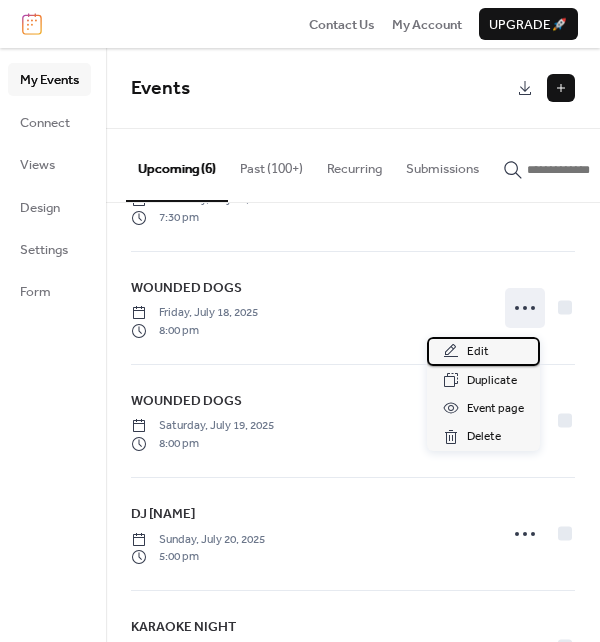 click on "Edit" at bounding box center [478, 352] 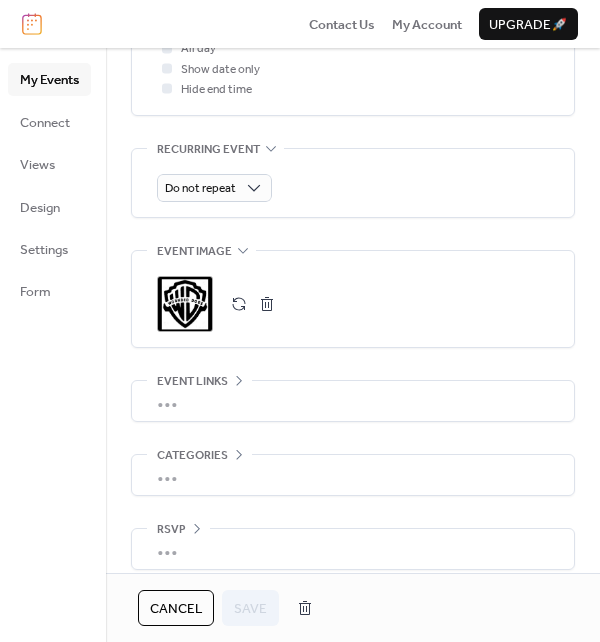 scroll, scrollTop: 875, scrollLeft: 0, axis: vertical 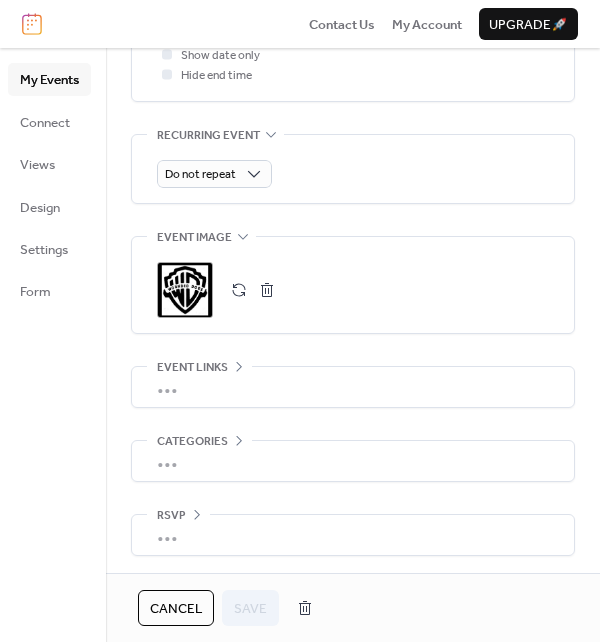 click on ";" at bounding box center (185, 290) 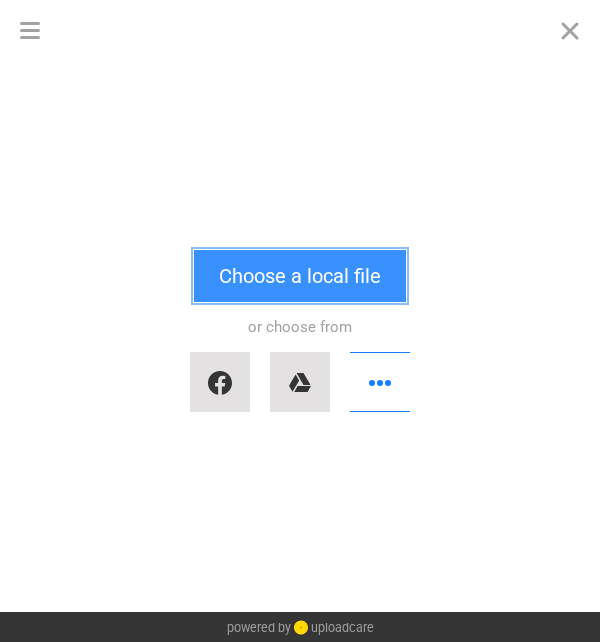 click on "Choose a local file" at bounding box center [300, 276] 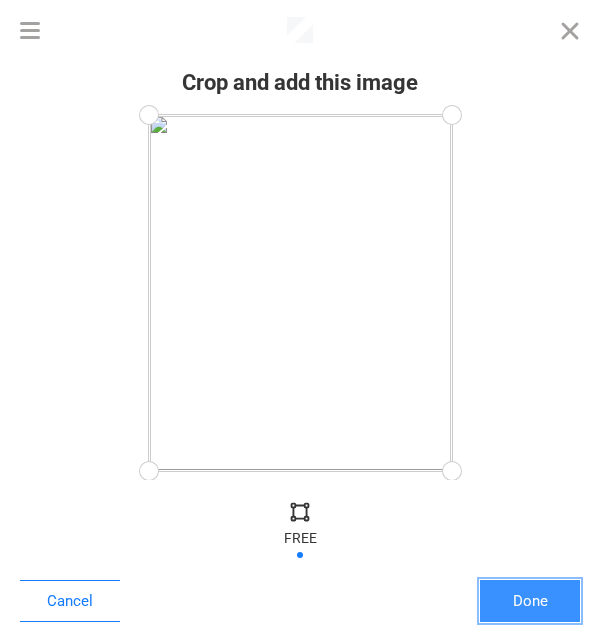 click on "Done" at bounding box center (530, 601) 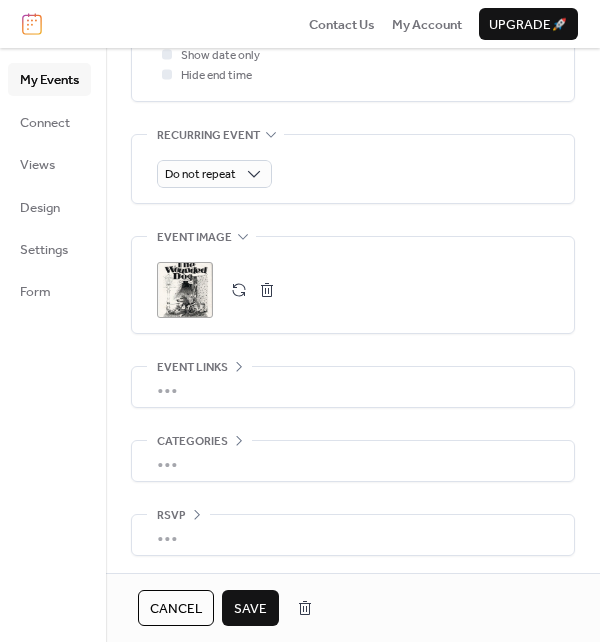click on "Save" at bounding box center [250, 609] 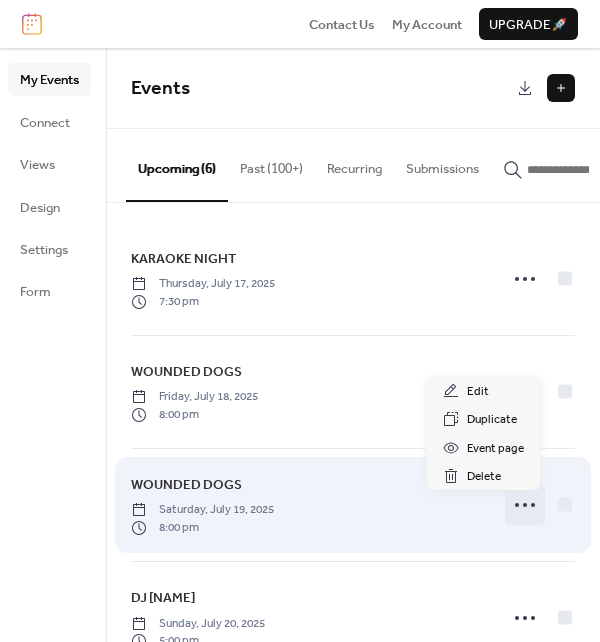 click 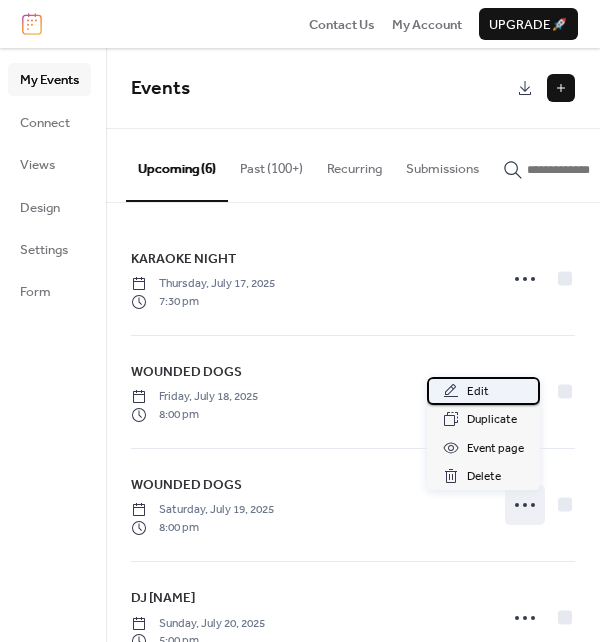 click on "Edit" at bounding box center (483, 391) 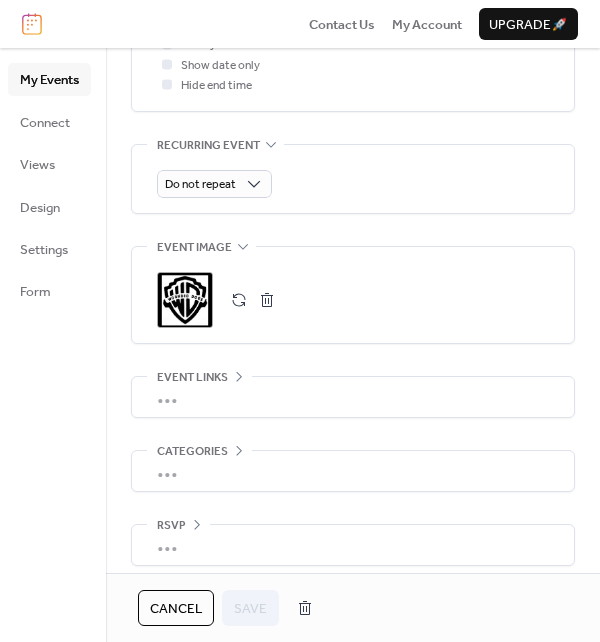 scroll, scrollTop: 866, scrollLeft: 0, axis: vertical 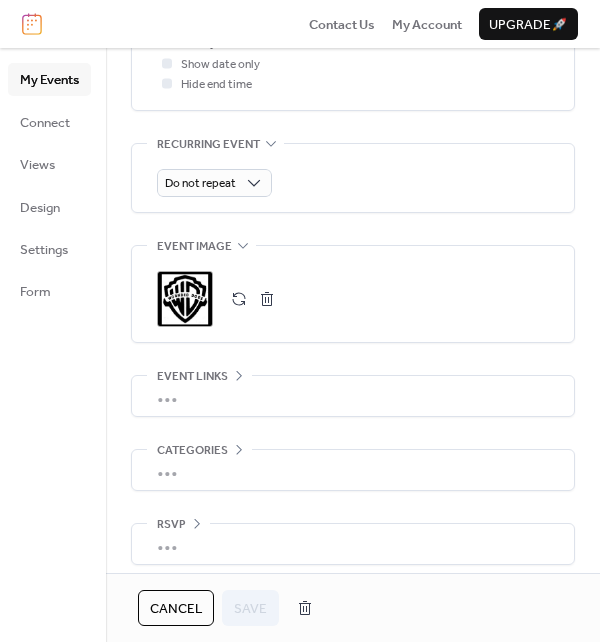 click on ";" at bounding box center (185, 299) 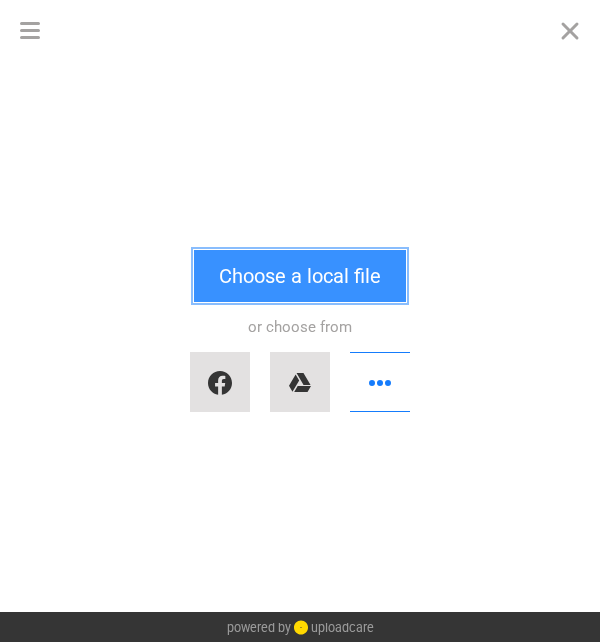 click on "Choose a local file" at bounding box center (300, 276) 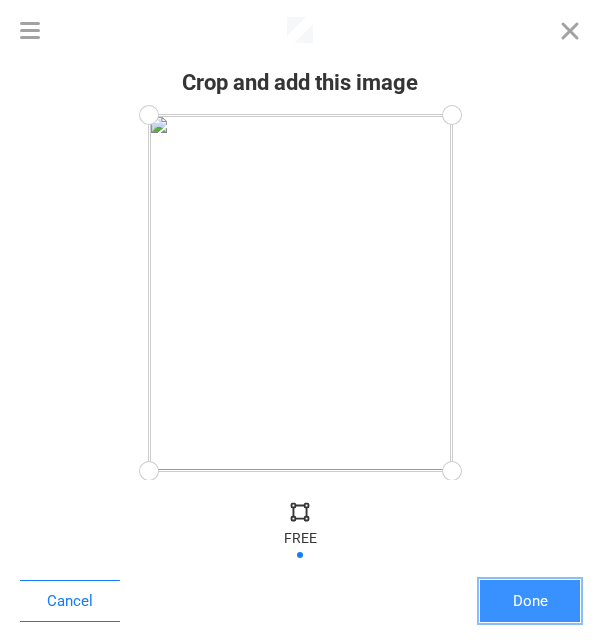 click on "Done" at bounding box center (530, 601) 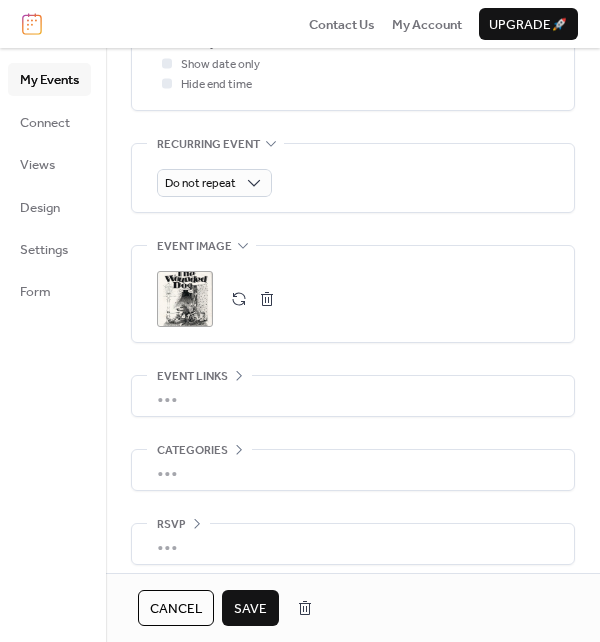 click on "Save" at bounding box center (250, 609) 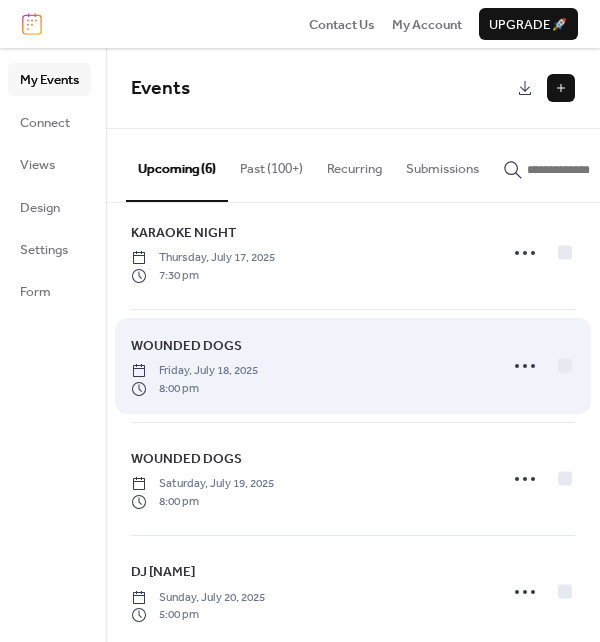 scroll, scrollTop: 100, scrollLeft: 0, axis: vertical 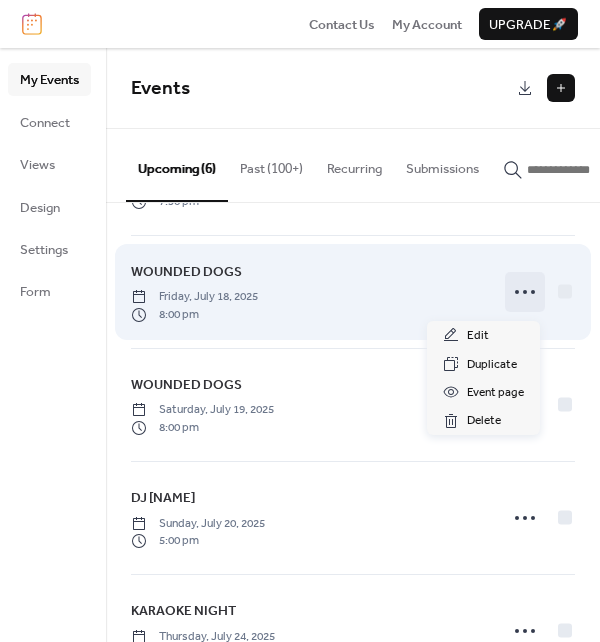 click 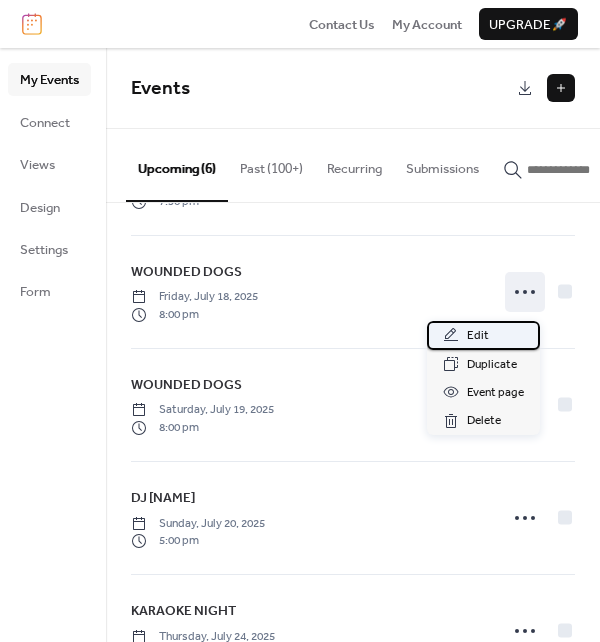 click on "Edit" at bounding box center (478, 336) 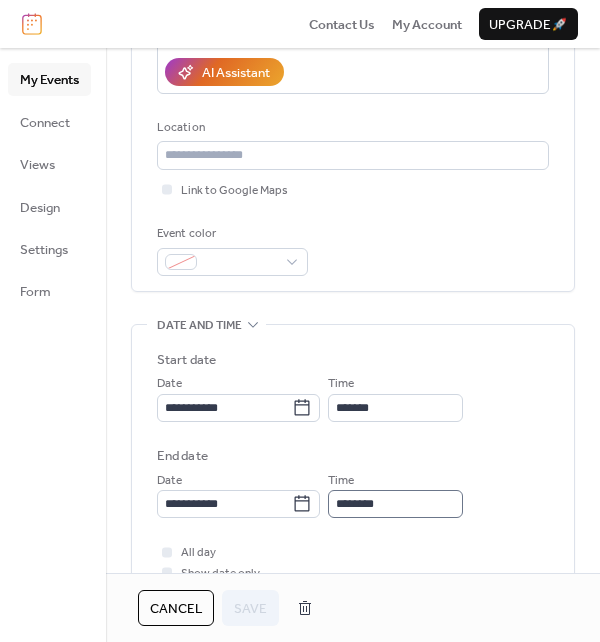 scroll, scrollTop: 366, scrollLeft: 0, axis: vertical 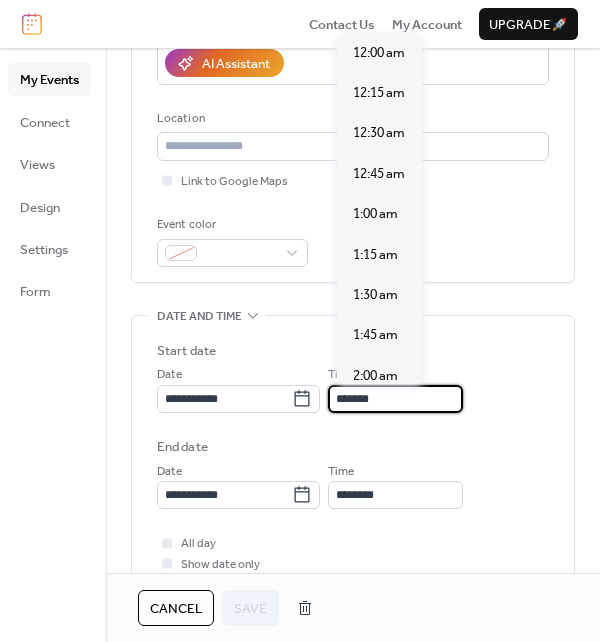 click on "*******" at bounding box center [395, 399] 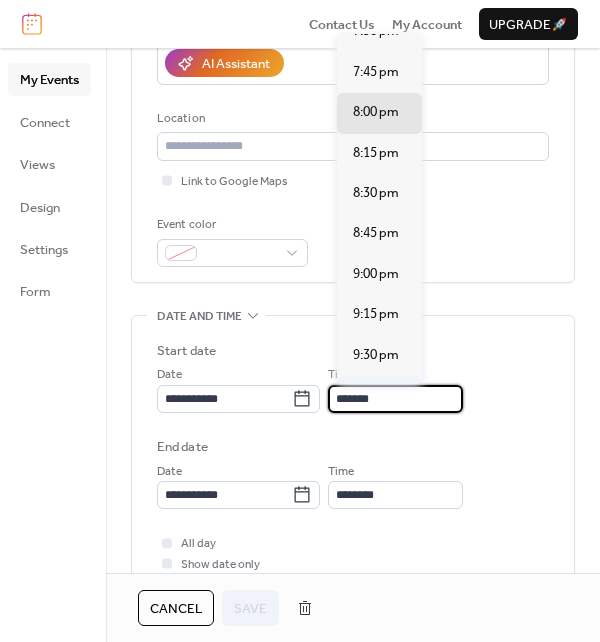 scroll, scrollTop: 3165, scrollLeft: 0, axis: vertical 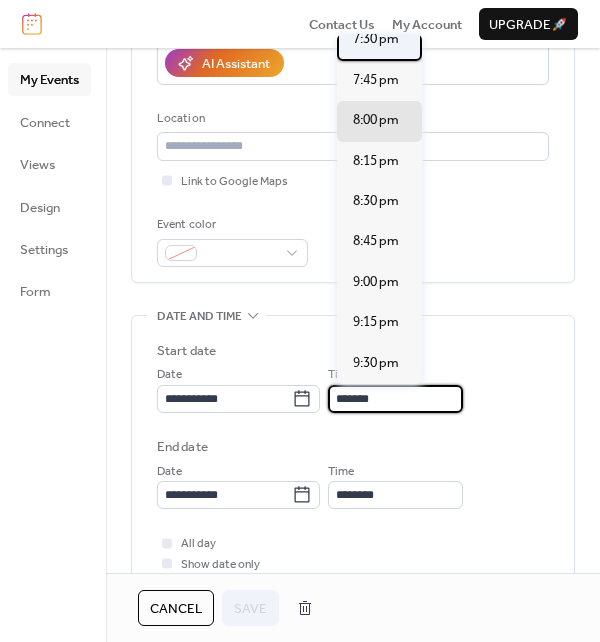 click on "7:30 pm" at bounding box center [376, 39] 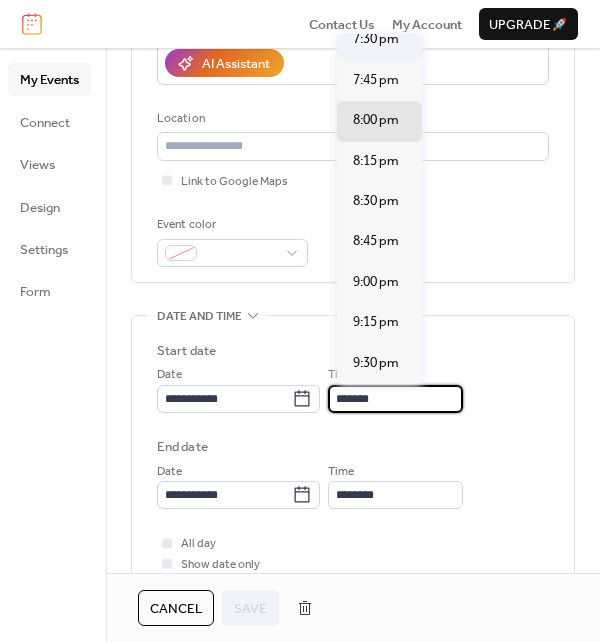 type on "*******" 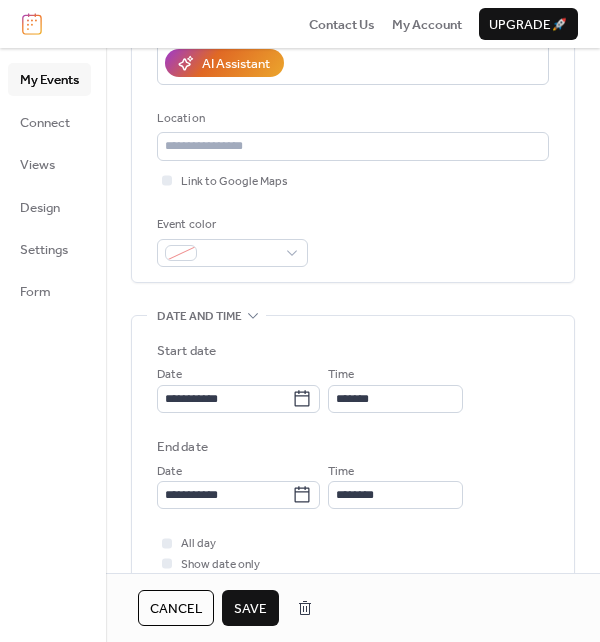 click on "Save" at bounding box center [250, 609] 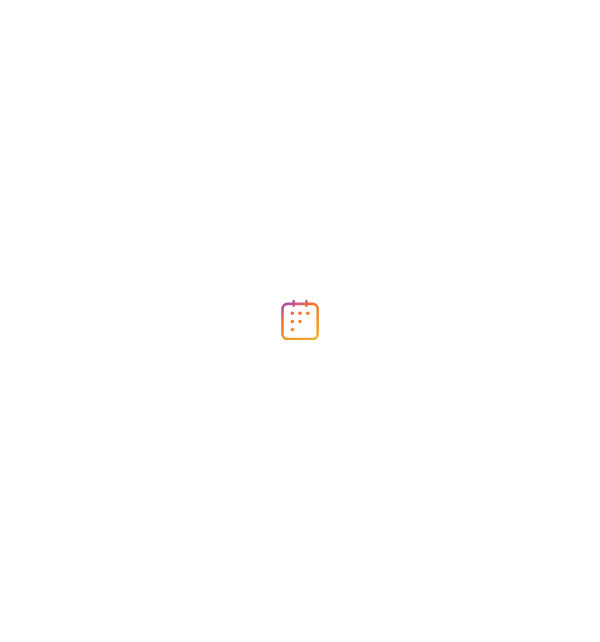 scroll, scrollTop: 0, scrollLeft: 0, axis: both 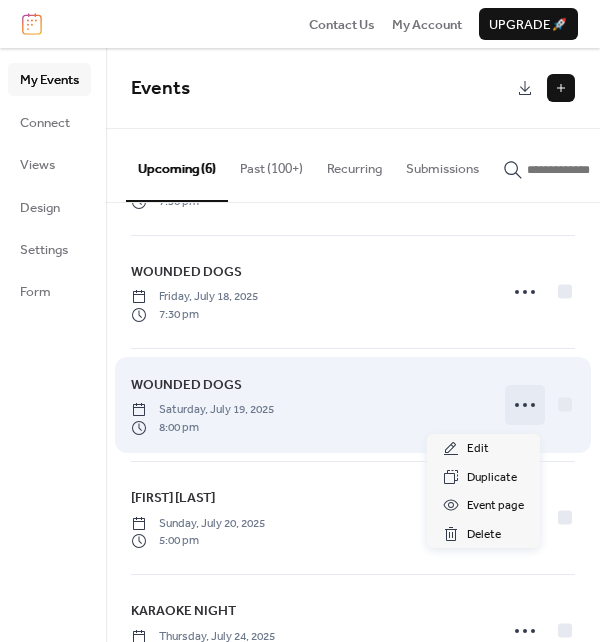 click 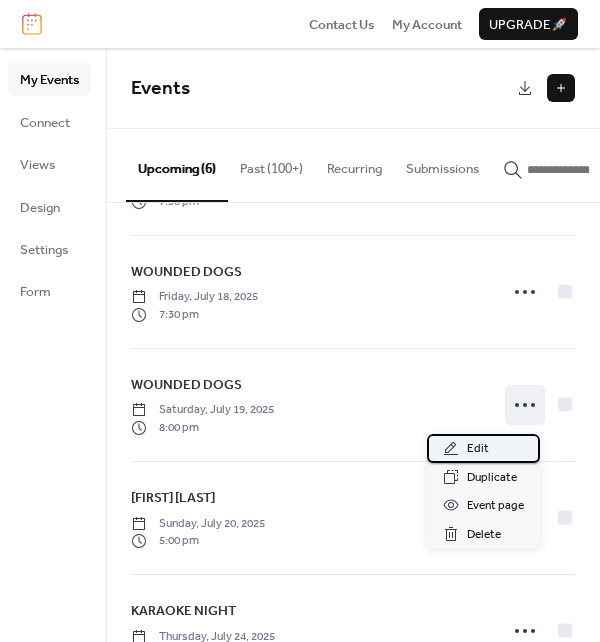 click on "Edit" at bounding box center (478, 449) 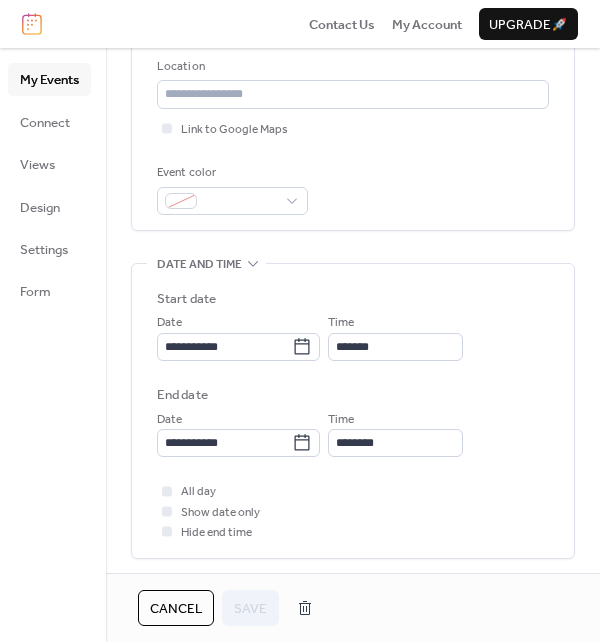 scroll, scrollTop: 433, scrollLeft: 0, axis: vertical 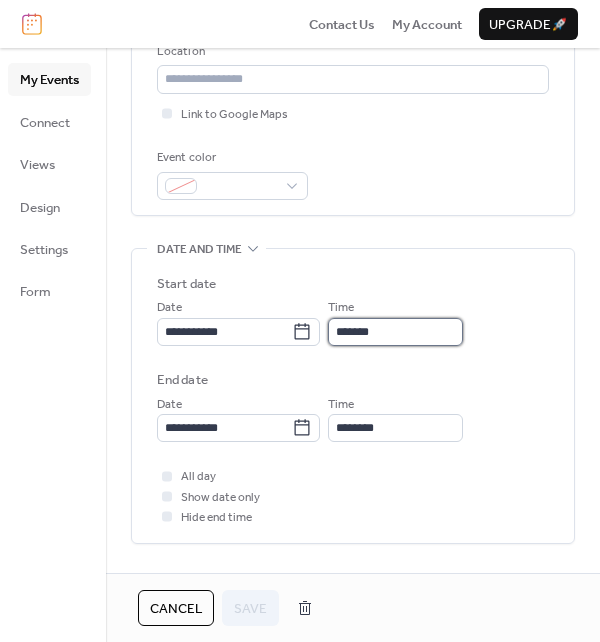 click on "*******" at bounding box center [395, 332] 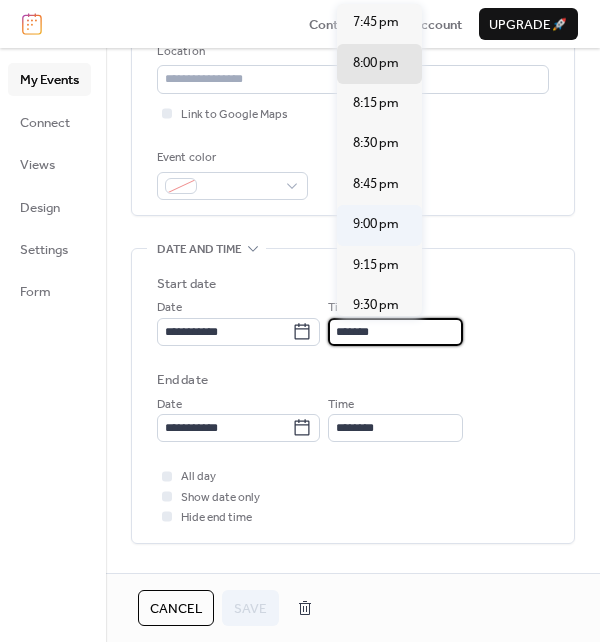 scroll, scrollTop: 3098, scrollLeft: 0, axis: vertical 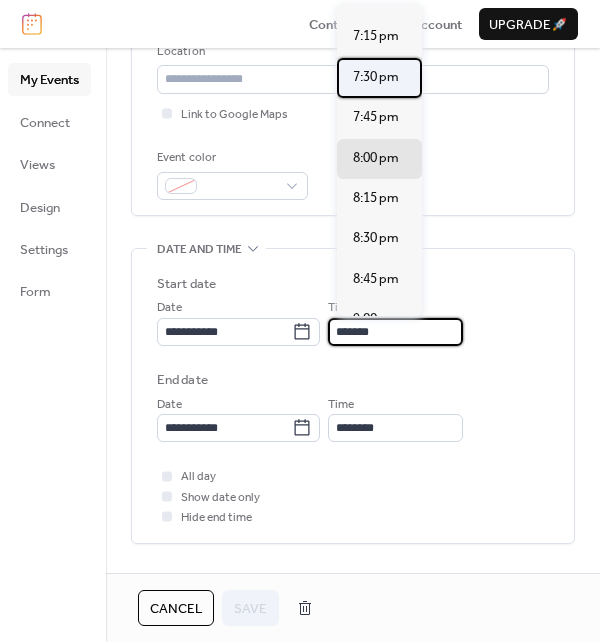 click on "7:30 pm" at bounding box center (376, 77) 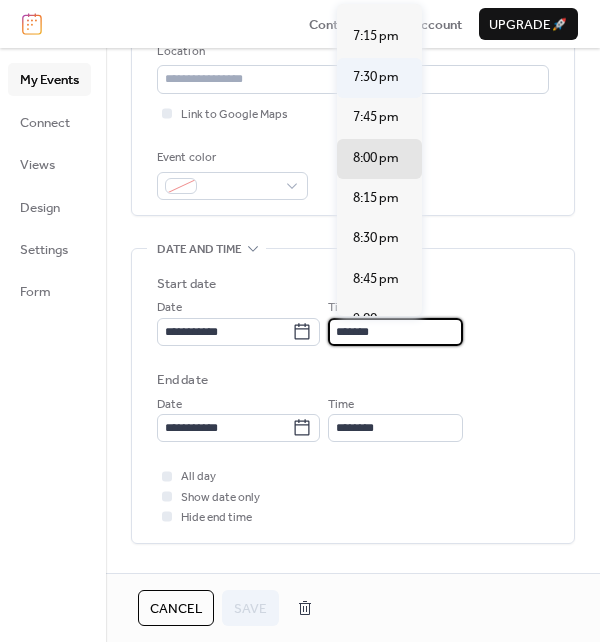 type on "*******" 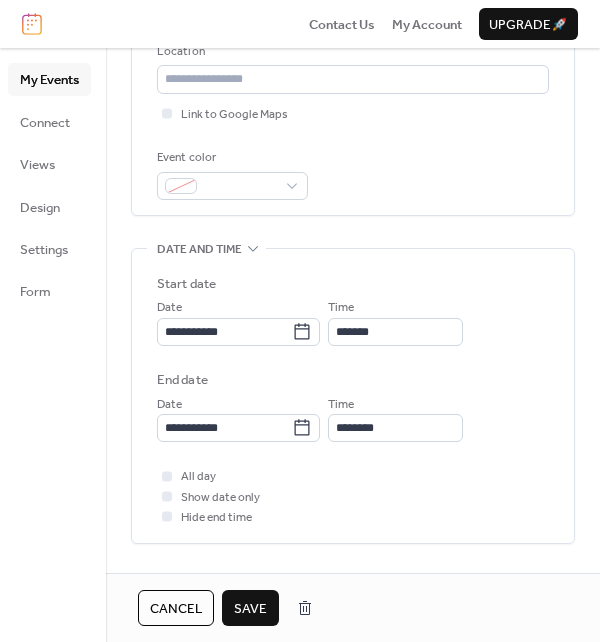 click on "Save" at bounding box center (250, 609) 